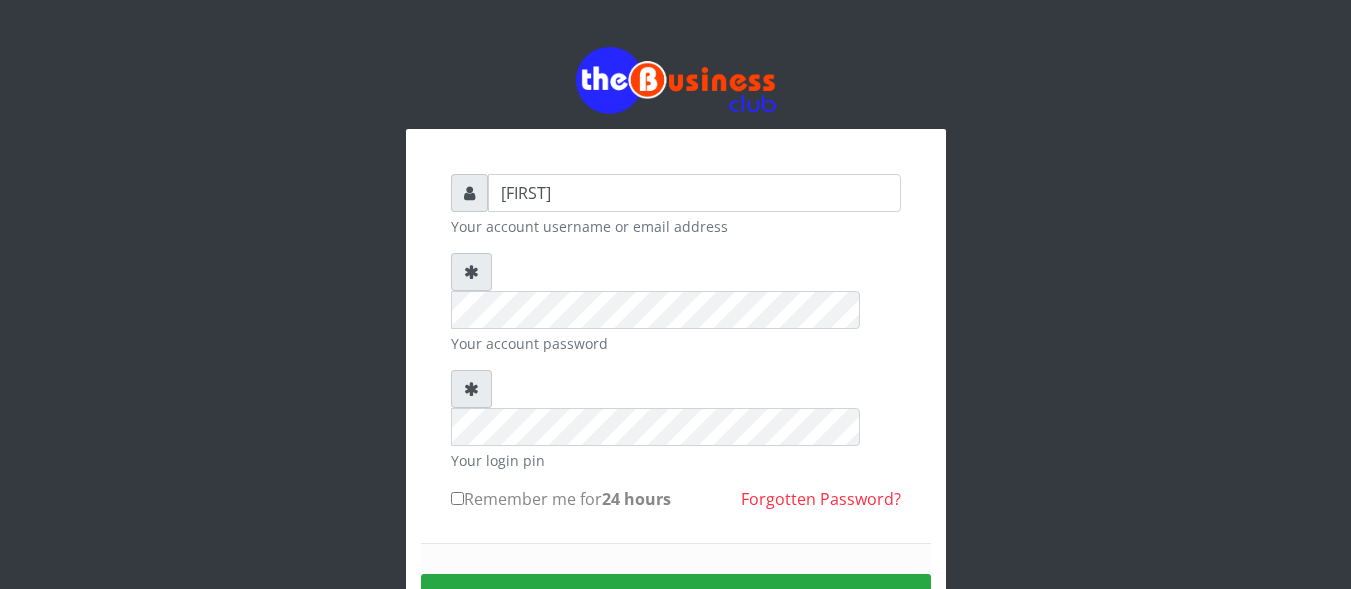 scroll, scrollTop: 0, scrollLeft: 0, axis: both 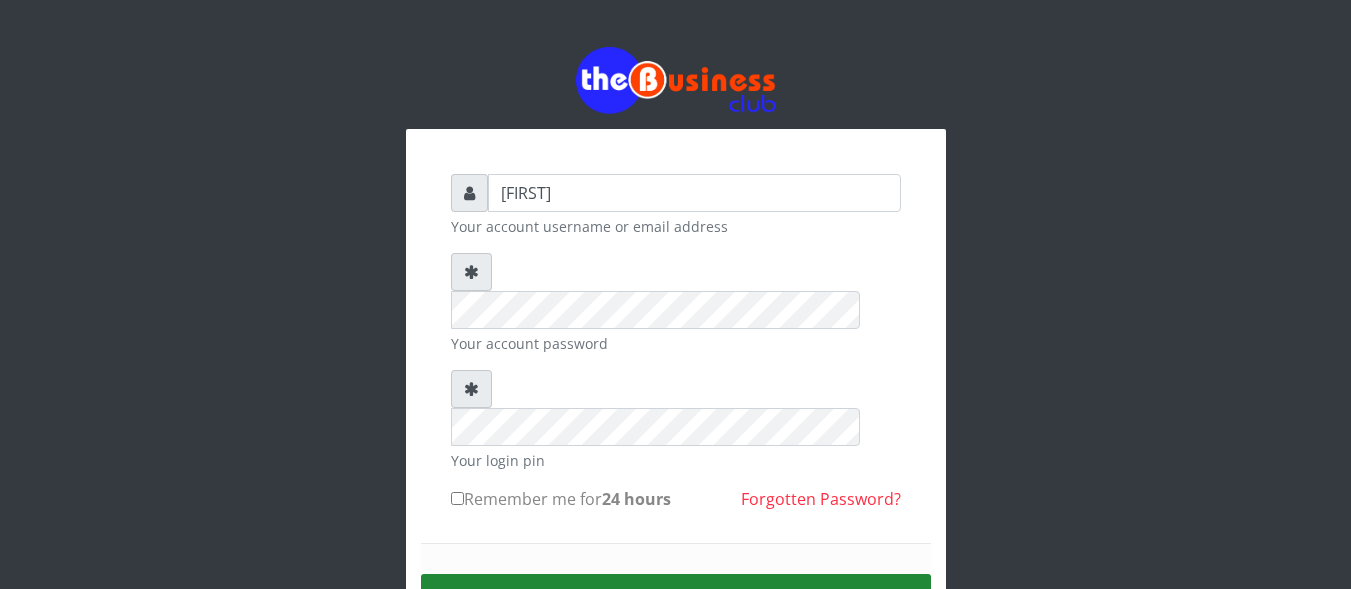 click on "Sign in" at bounding box center [676, 599] 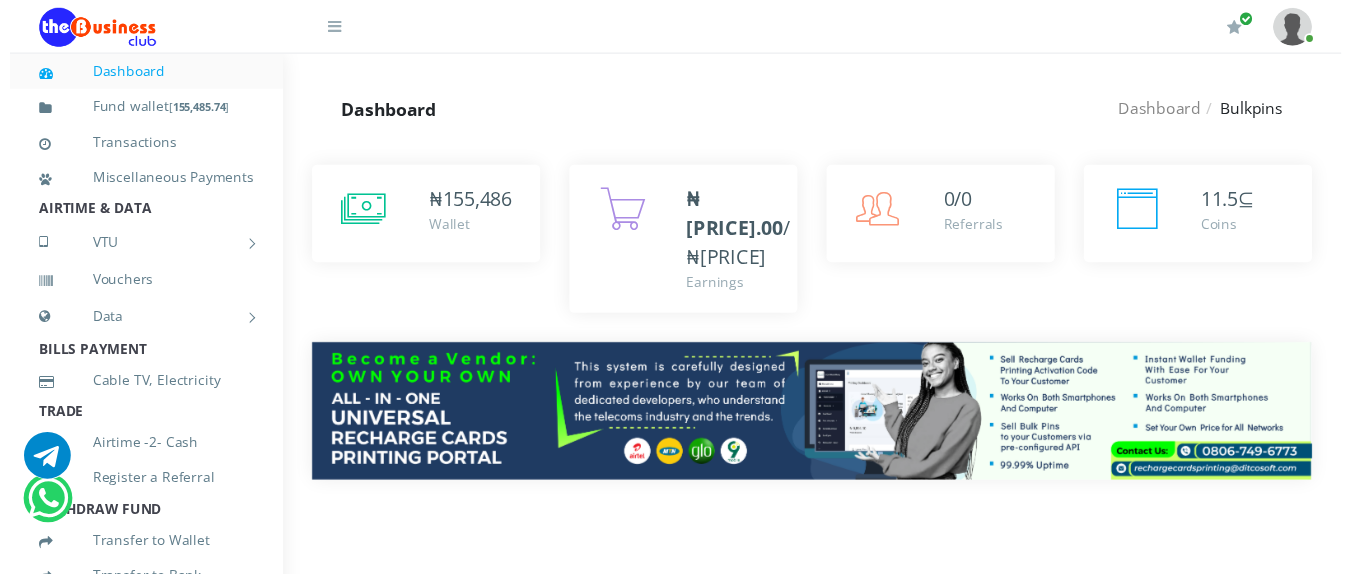 scroll, scrollTop: 0, scrollLeft: 0, axis: both 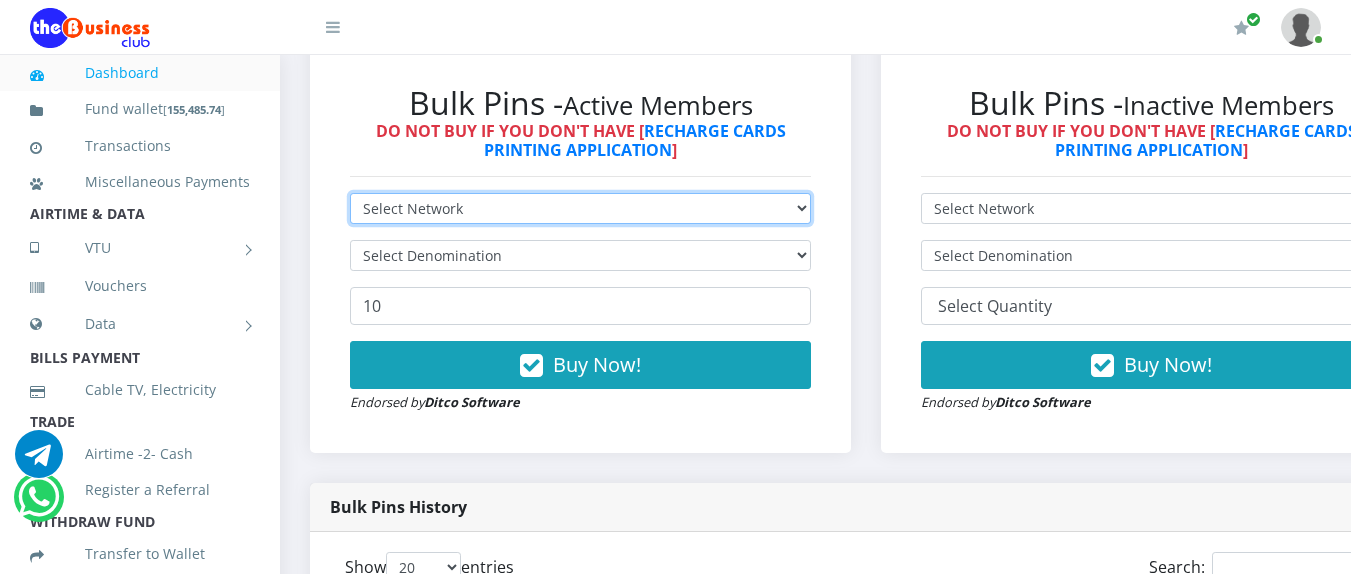 click on "Select Network
MTN
Globacom
9Mobile
Airtel" at bounding box center [580, 208] 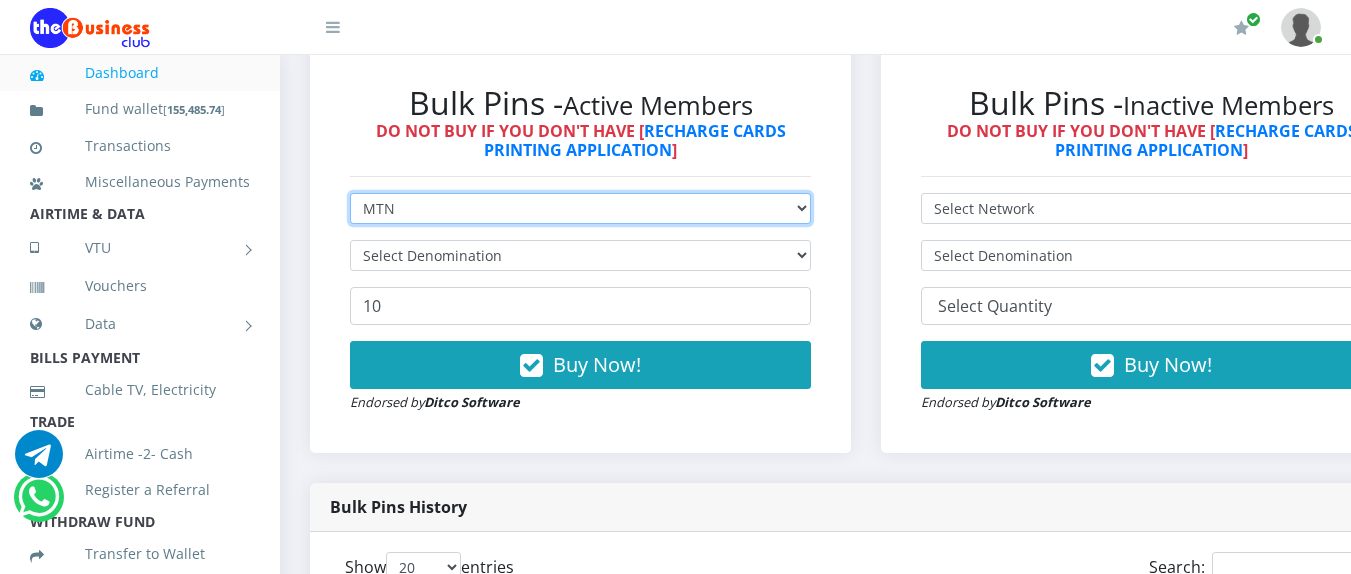 click on "Select Network
MTN
Globacom
9Mobile
Airtel" at bounding box center [580, 208] 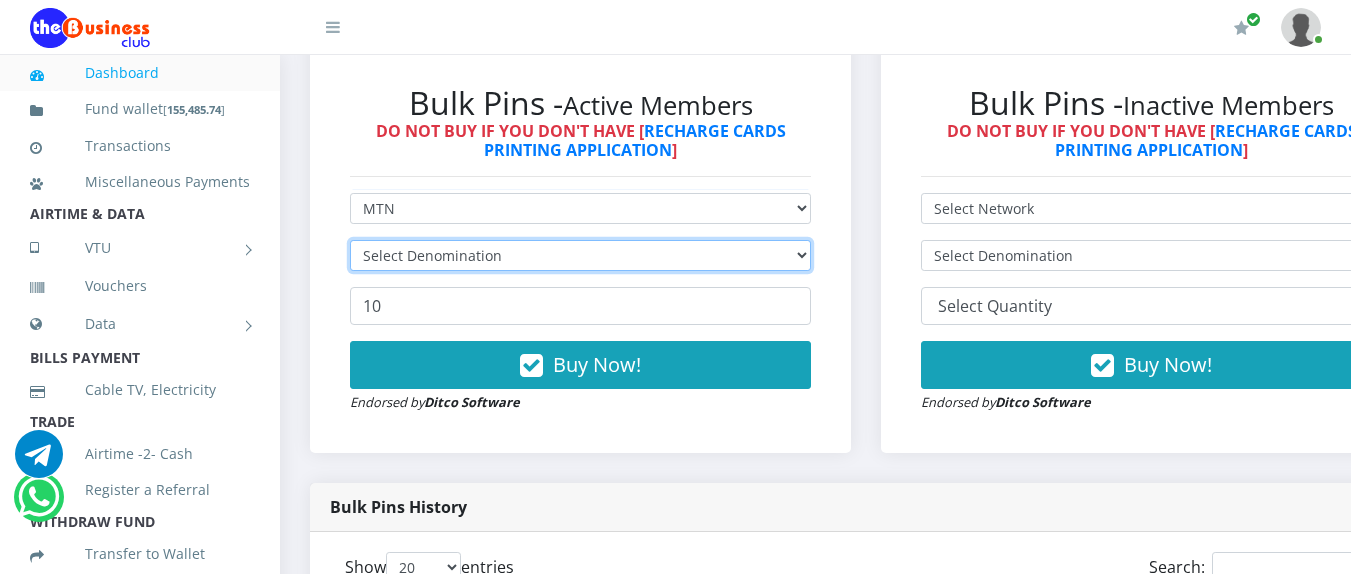 type 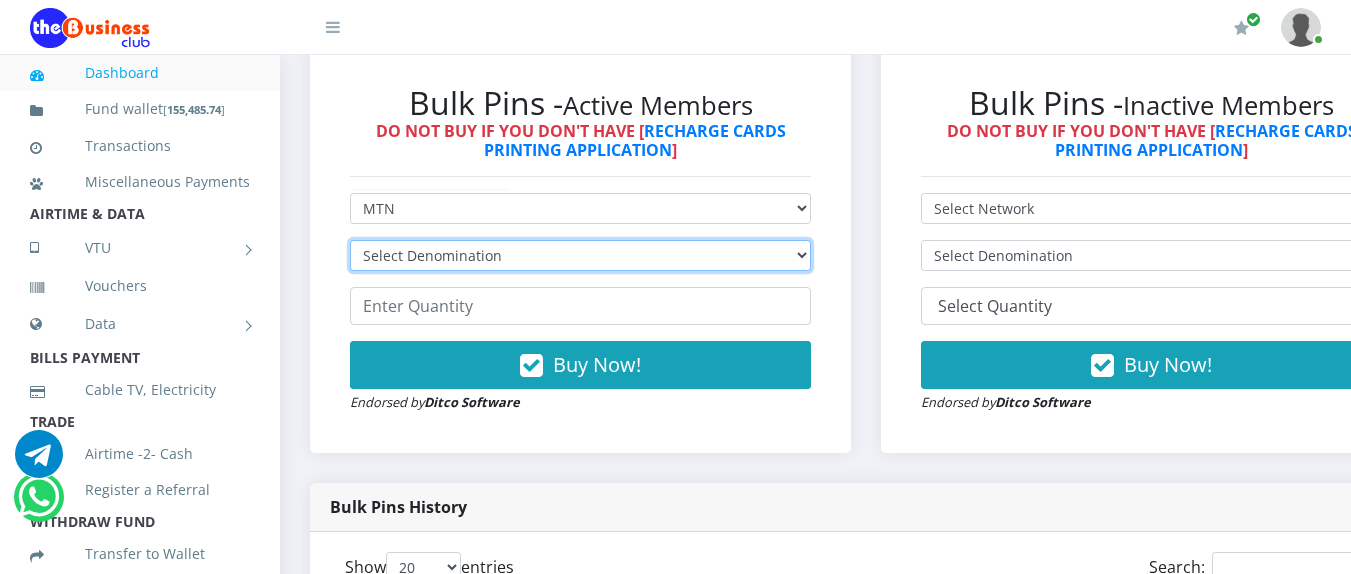 click on "Select Denomination MTN NGN100 - ₦96.94 MTN NGN200 - ₦193.88 MTN NGN400 - ₦387.76 MTN NGN500 - ₦484.70 MTN NGN1000 - ₦969.40 MTN NGN1500 - ₦1,454.10" at bounding box center [580, 255] 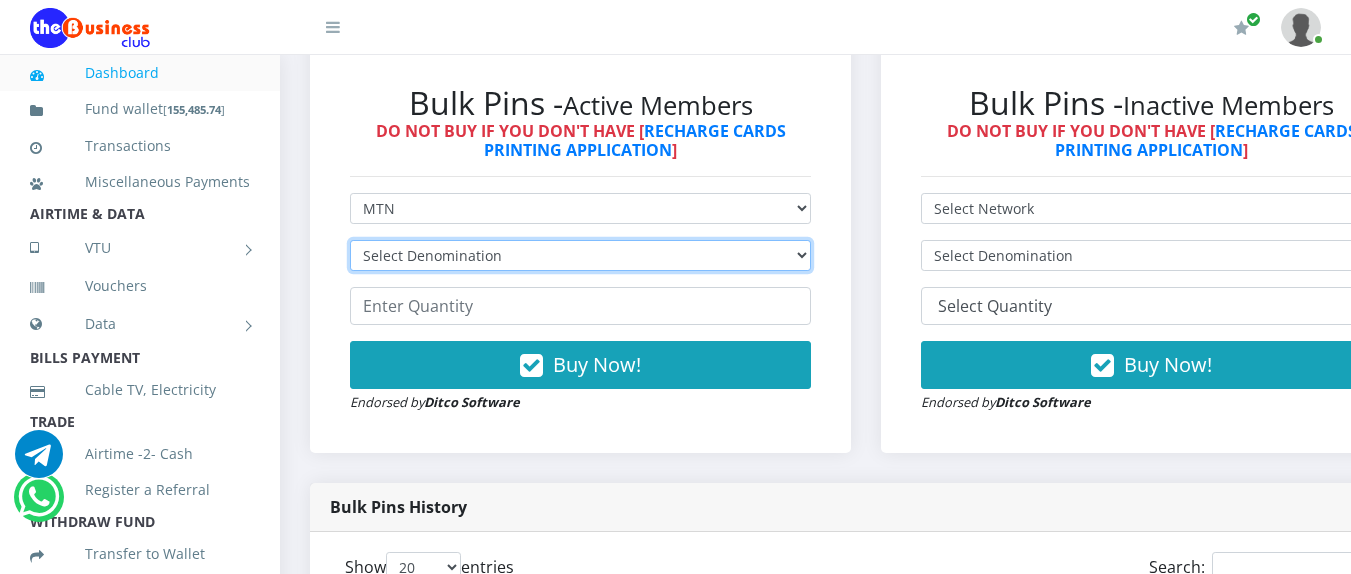 click on "Select Denomination MTN NGN100 - ₦96.94 MTN NGN200 - ₦193.88 MTN NGN400 - ₦387.76 MTN NGN500 - ₦484.70 MTN NGN1000 - ₦969.40 MTN NGN1500 - ₦1,454.10" at bounding box center (580, 255) 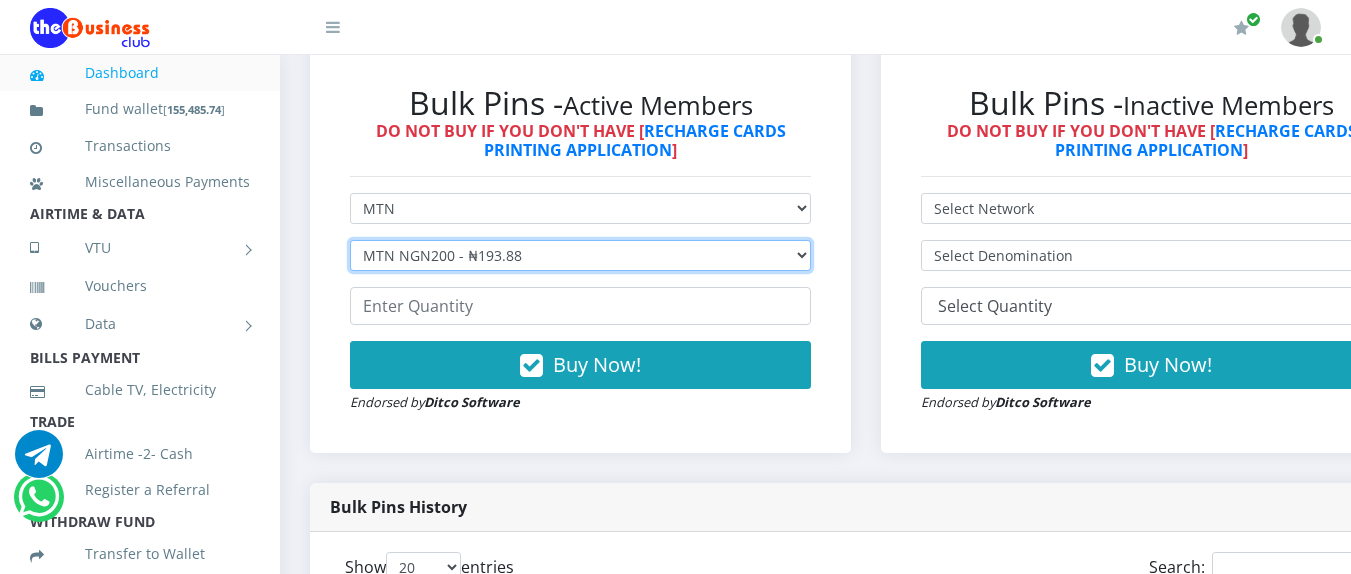 click on "Select Denomination MTN NGN100 - ₦96.94 MTN NGN200 - ₦193.88 MTN NGN400 - ₦387.76 MTN NGN500 - ₦484.70 MTN NGN1000 - ₦969.40 MTN NGN1500 - ₦1,454.10" at bounding box center [580, 255] 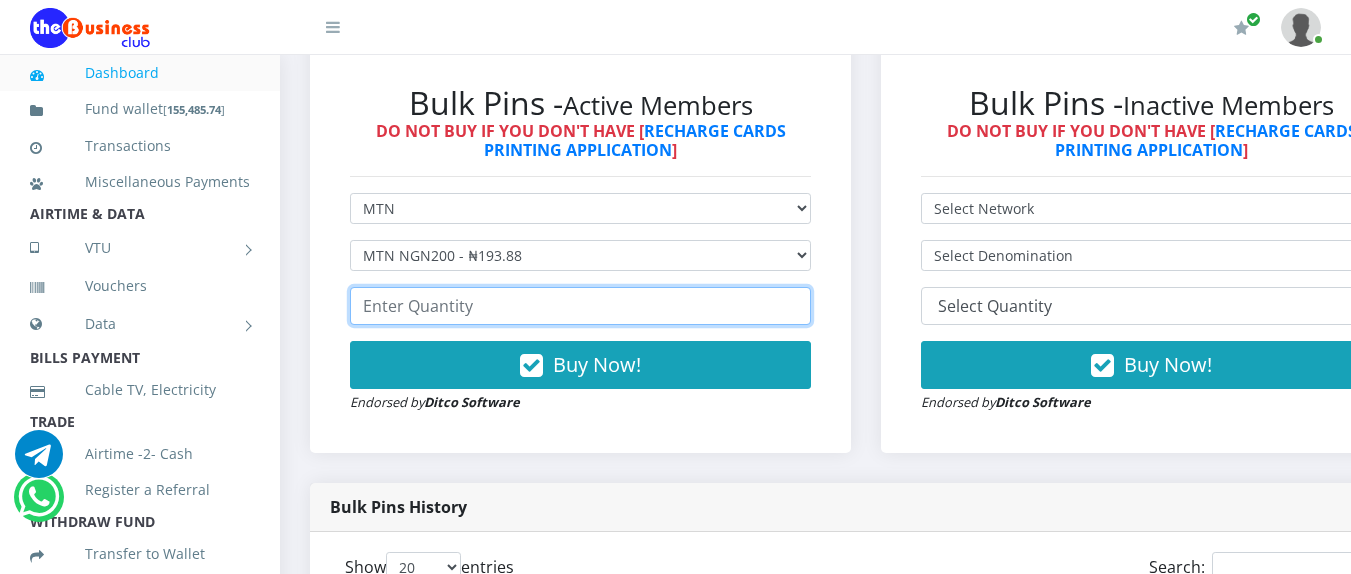 click at bounding box center (580, 306) 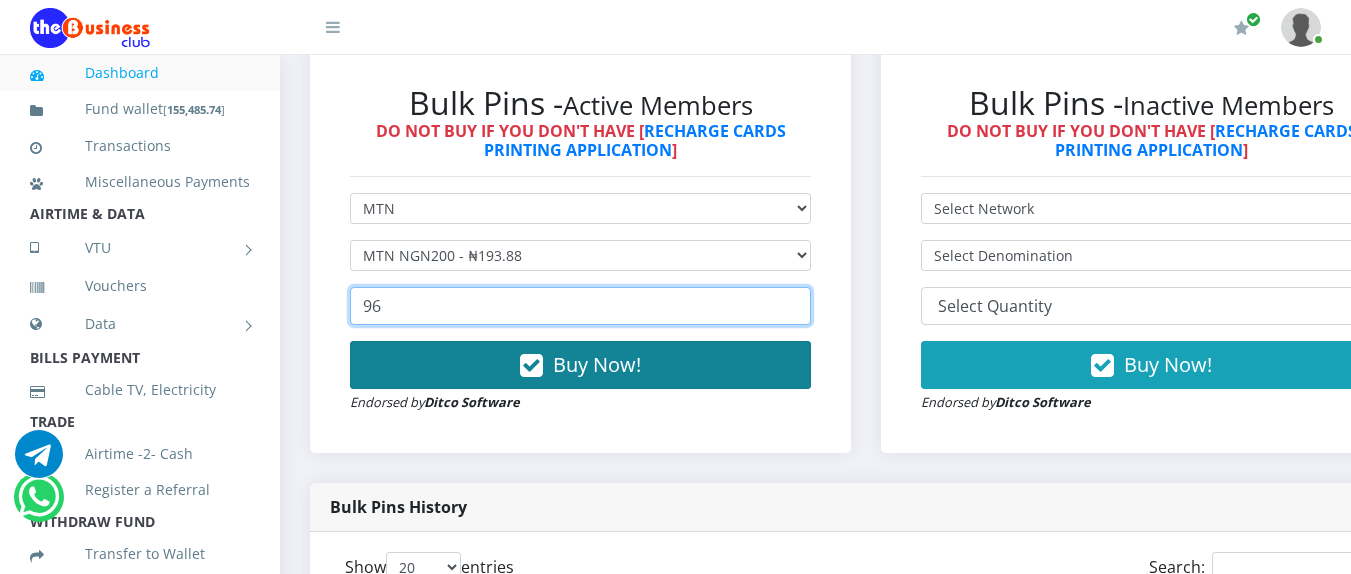 type on "96" 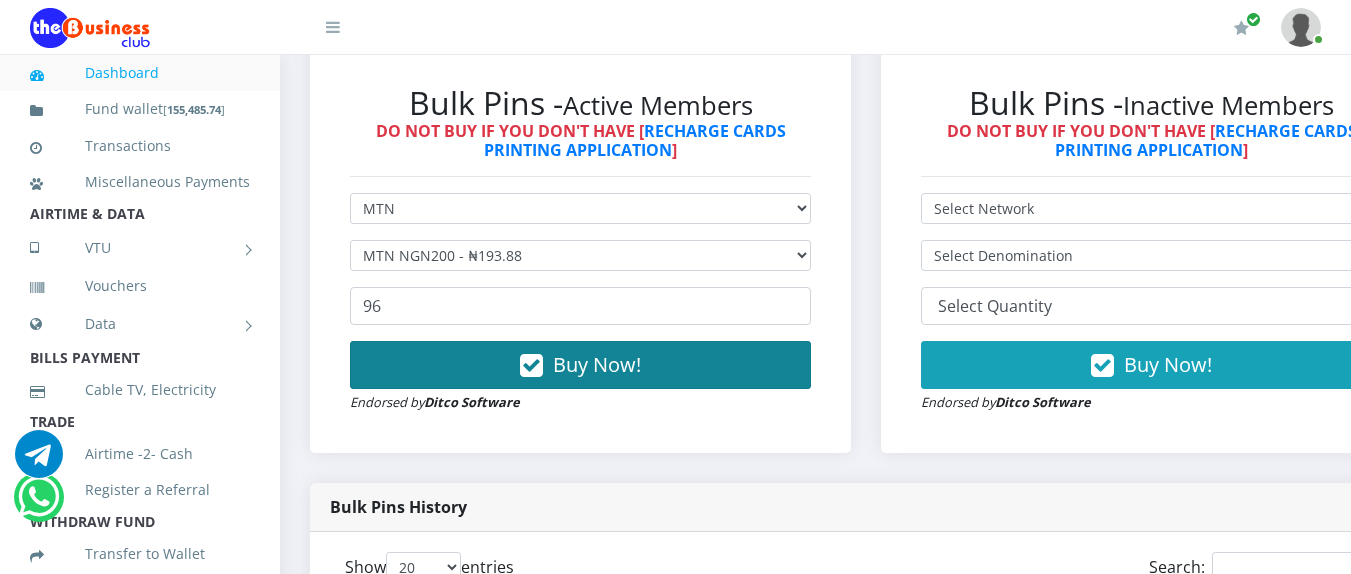click on "Buy Now!" at bounding box center [580, 365] 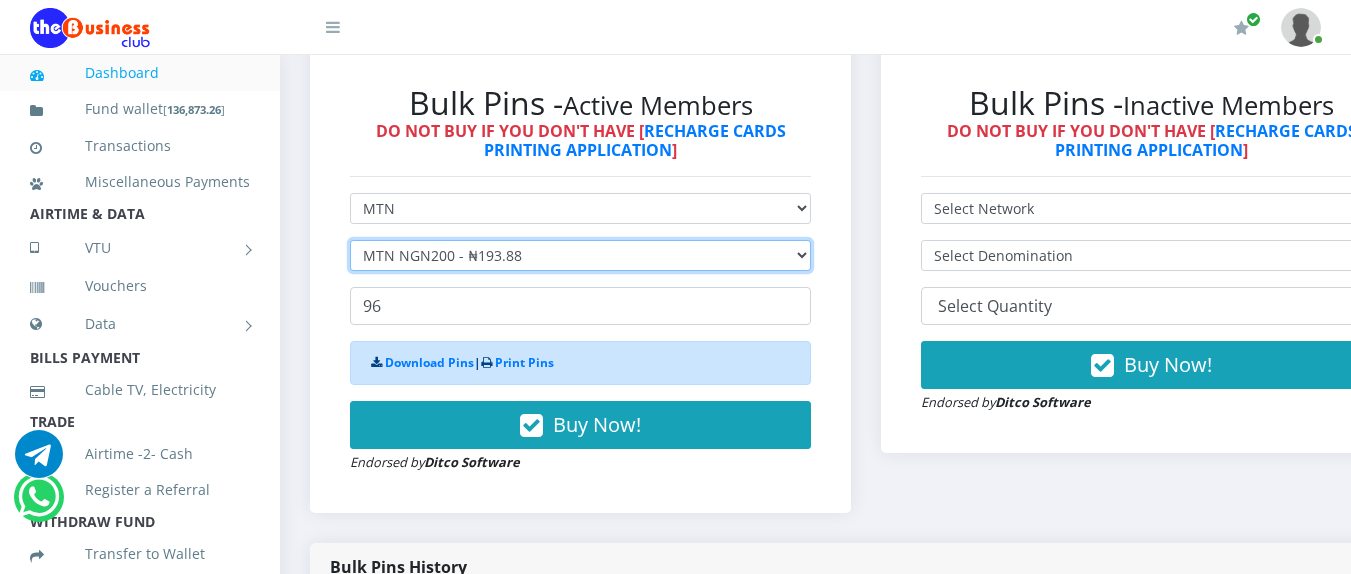 click on "Select Denomination MTN NGN100 - ₦96.94 MTN NGN200 - ₦193.88 MTN NGN400 - ₦387.76 MTN NGN500 - ₦484.70 MTN NGN1000 - ₦969.40 MTN NGN1500 - ₦1,454.10" at bounding box center (580, 255) 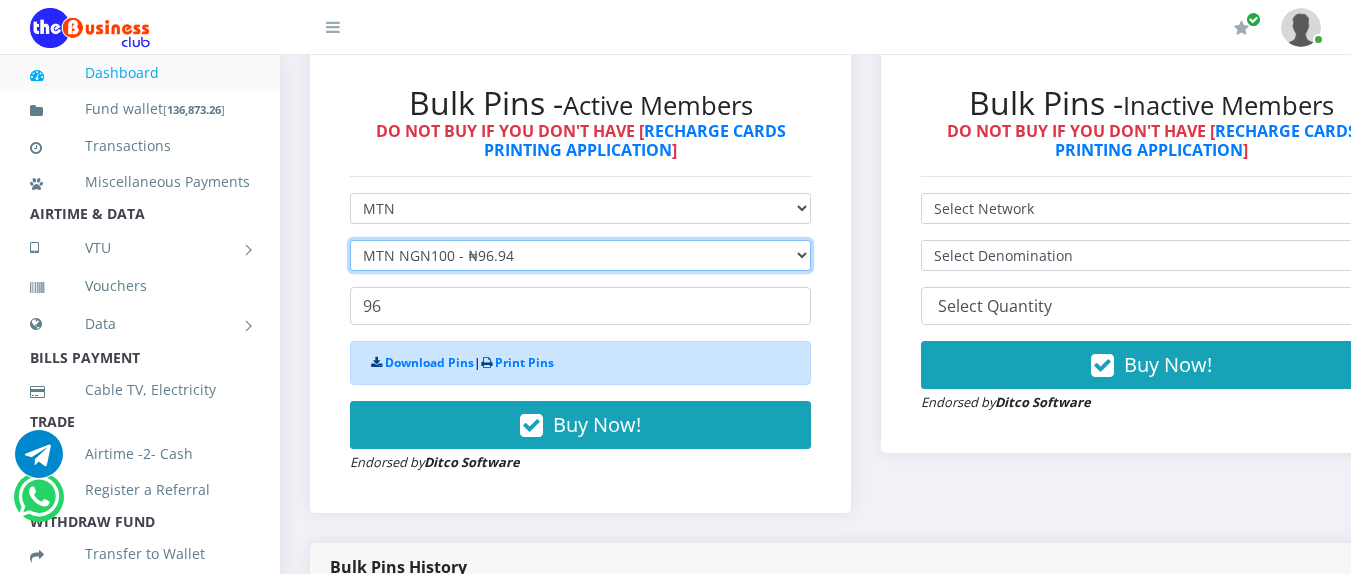 click on "Select Denomination MTN NGN100 - ₦96.94 MTN NGN200 - ₦193.88 MTN NGN400 - ₦387.76 MTN NGN500 - ₦484.70 MTN NGN1000 - ₦969.40 MTN NGN1500 - ₦1,454.10" at bounding box center [580, 255] 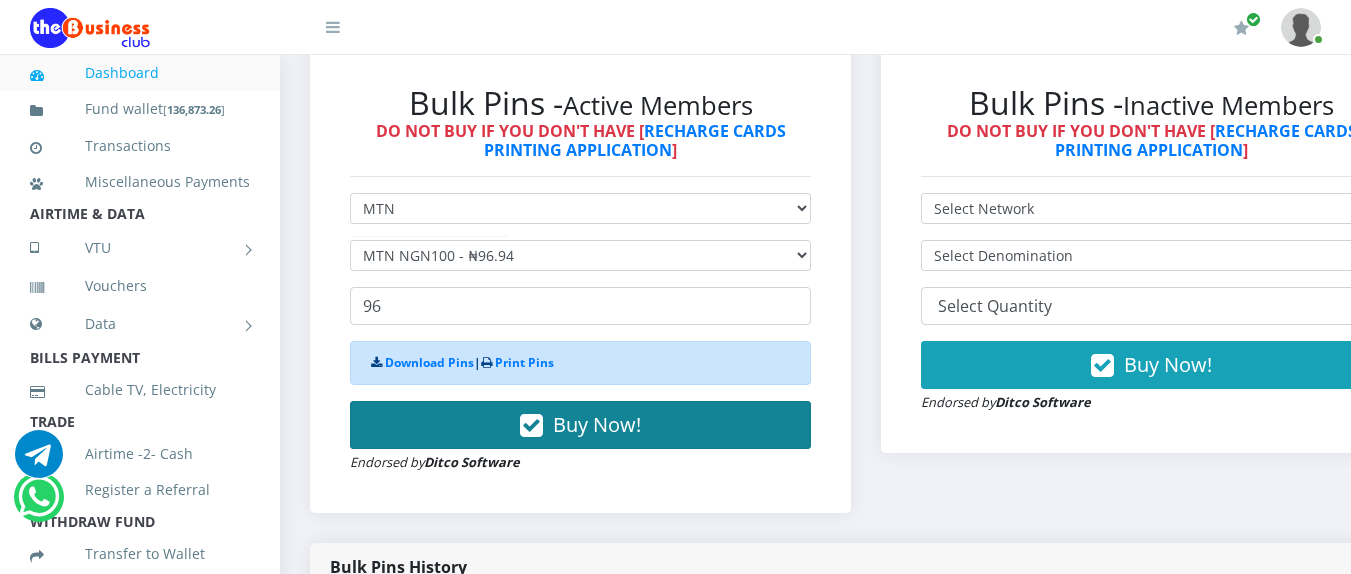 click on "Buy Now!" at bounding box center [580, 425] 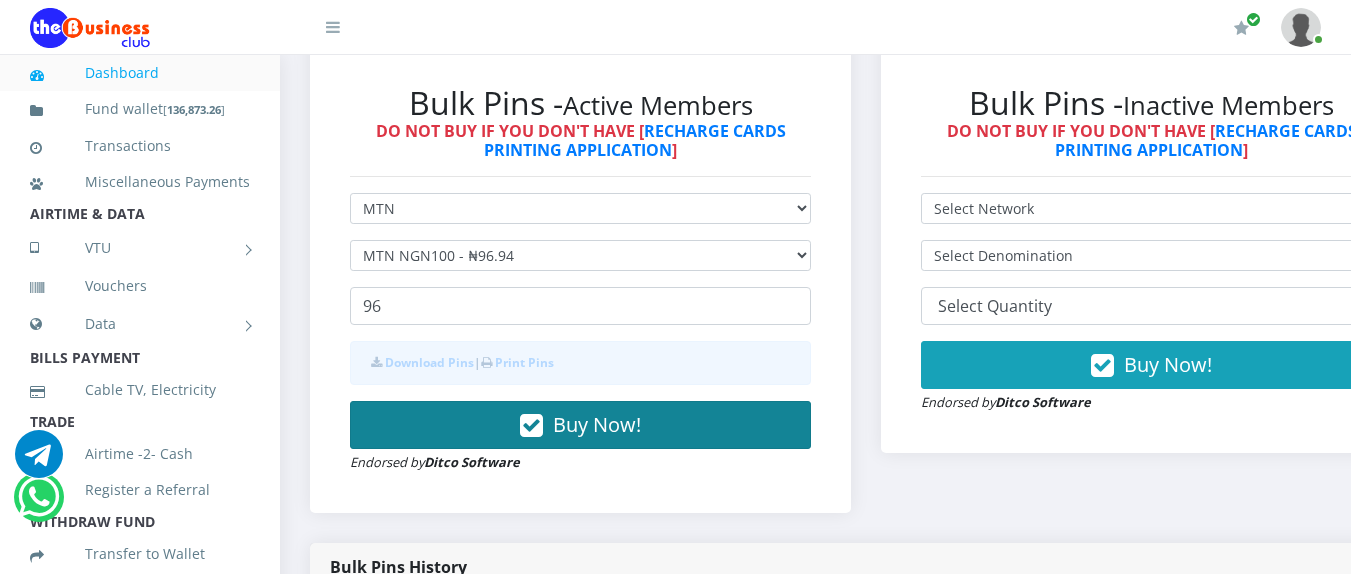 scroll, scrollTop: 0, scrollLeft: 0, axis: both 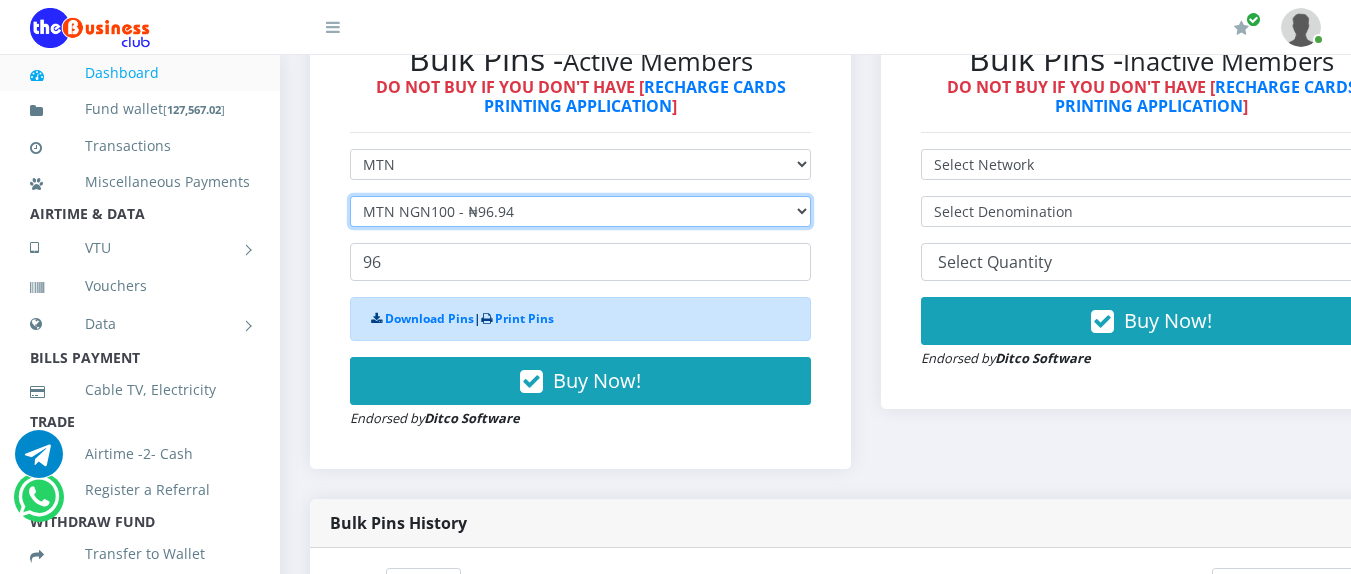 click on "Select Denomination MTN NGN100 - ₦96.94 MTN NGN200 - ₦193.88 MTN NGN400 - ₦387.76 MTN NGN500 - ₦484.70 MTN NGN1000 - ₦969.40 MTN NGN1500 - ₦1,454.10" at bounding box center (580, 211) 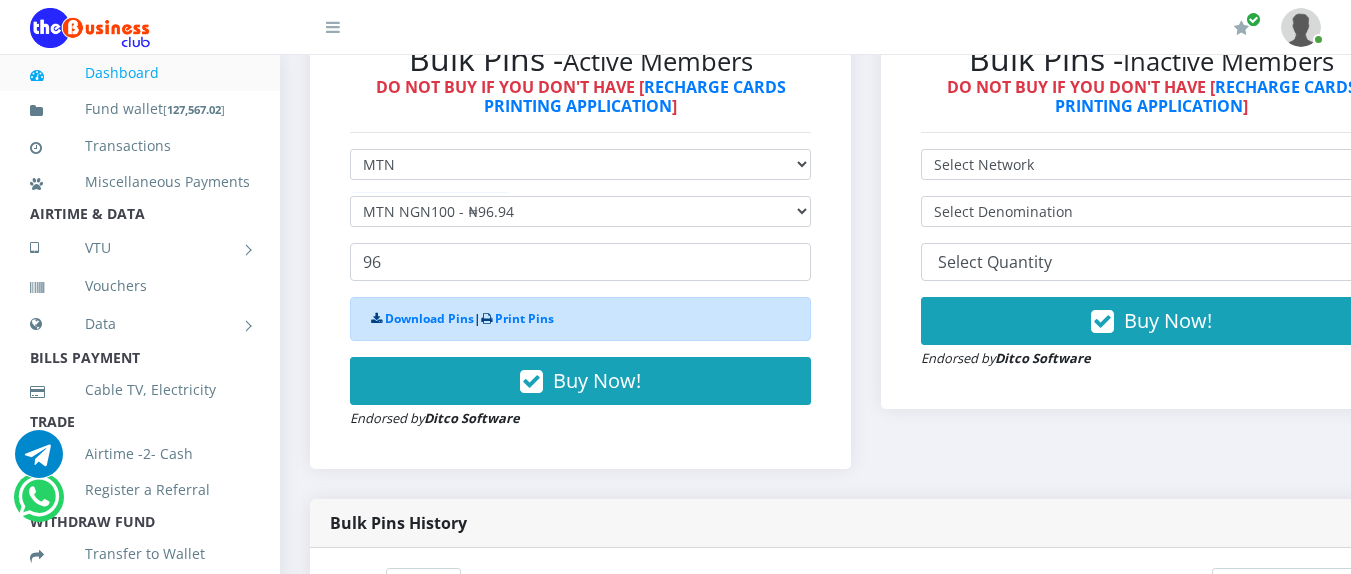 click on "Bulk Pins -  Active Members
DO NOT BUY IF YOU DON'T HAVE [ RECHARGE CARDS PRINTING APPLICATION ]
Select Network
MTN
Globacom
9Mobile
Airtel
Select Denomination MTN NGN100 - ₦96.94 96    |" at bounding box center [580, 235] 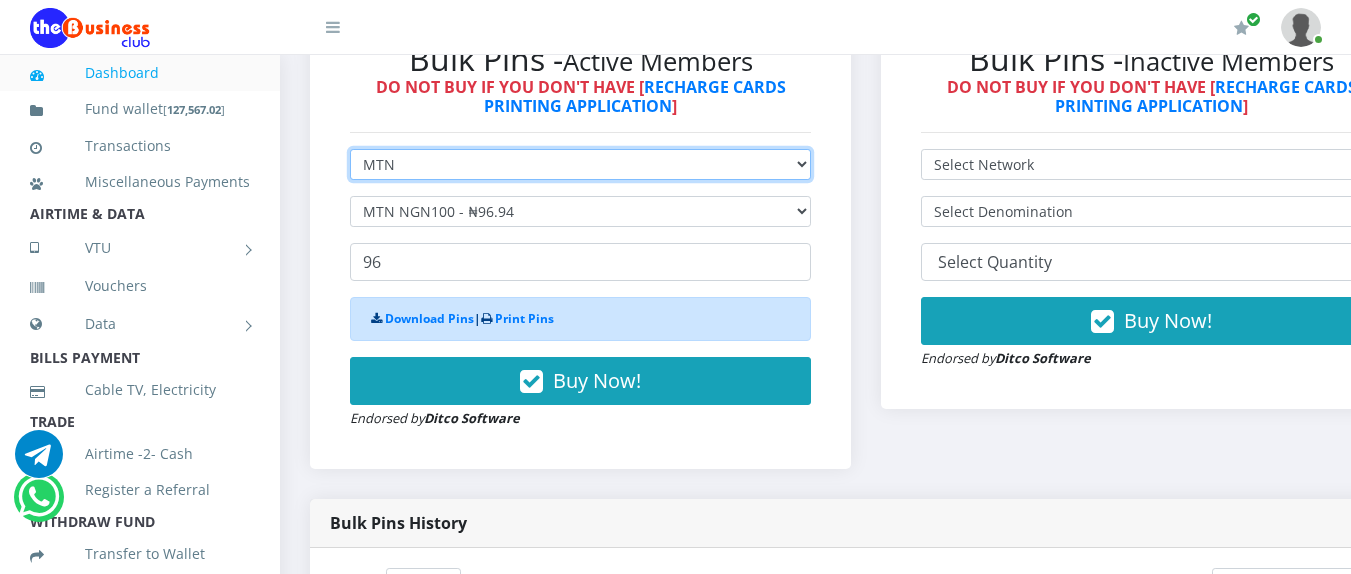 click on "Select Network
MTN
Globacom
9Mobile
Airtel" at bounding box center [580, 164] 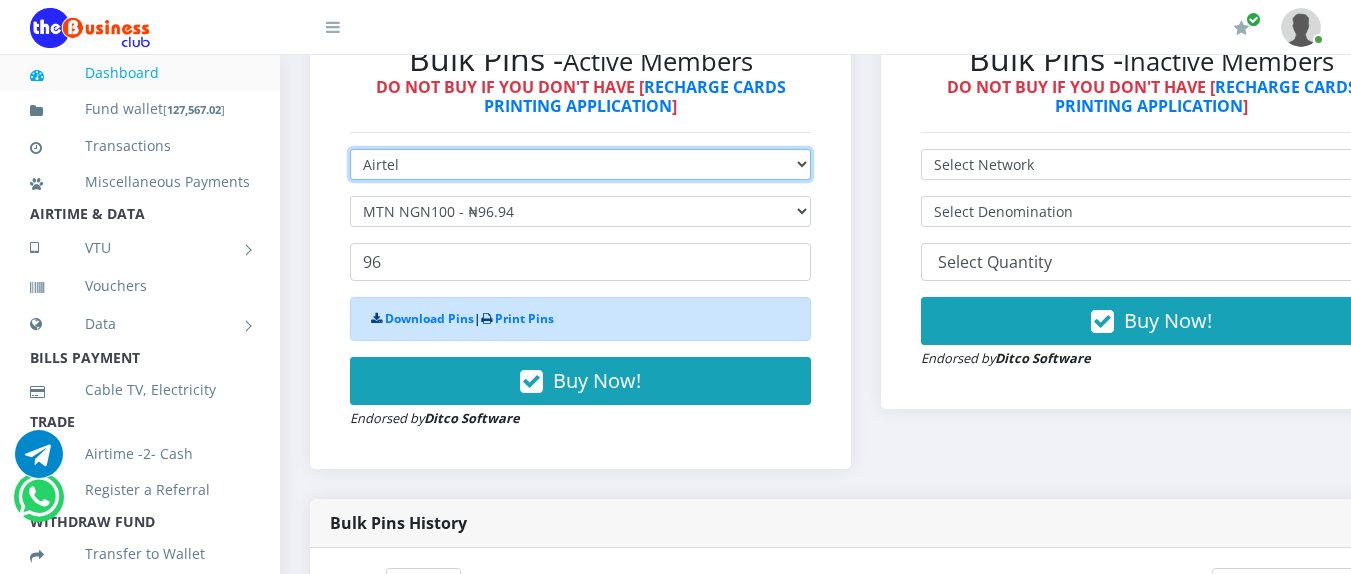 click on "Select Network
MTN
Globacom
9Mobile
Airtel" at bounding box center (580, 164) 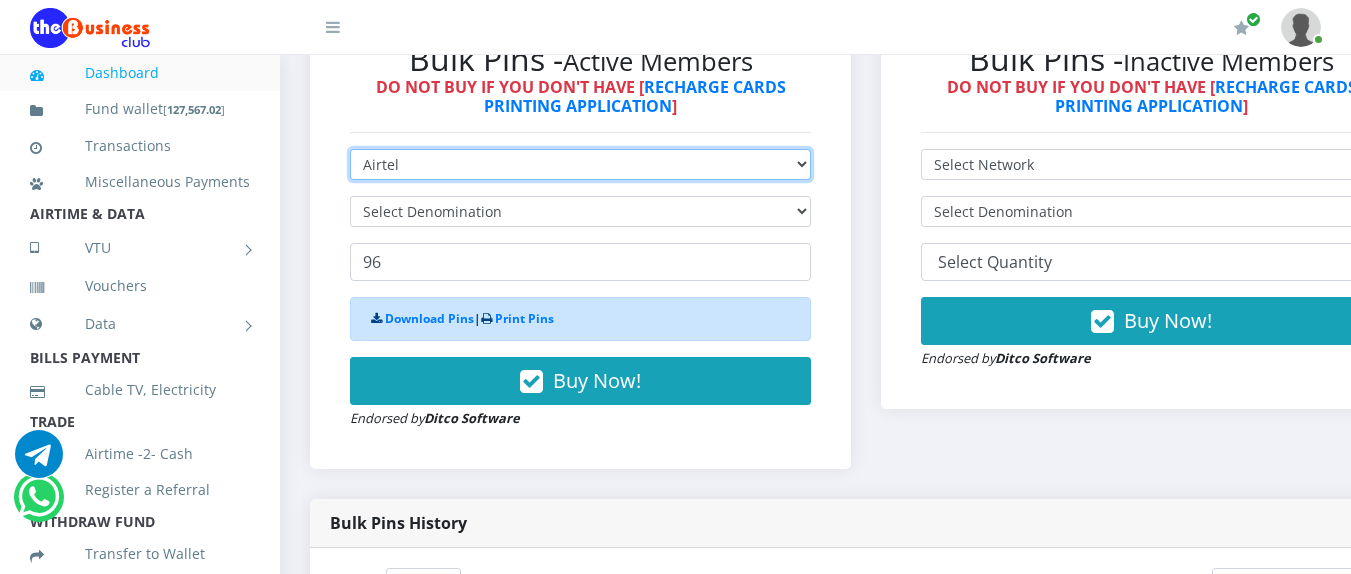 type 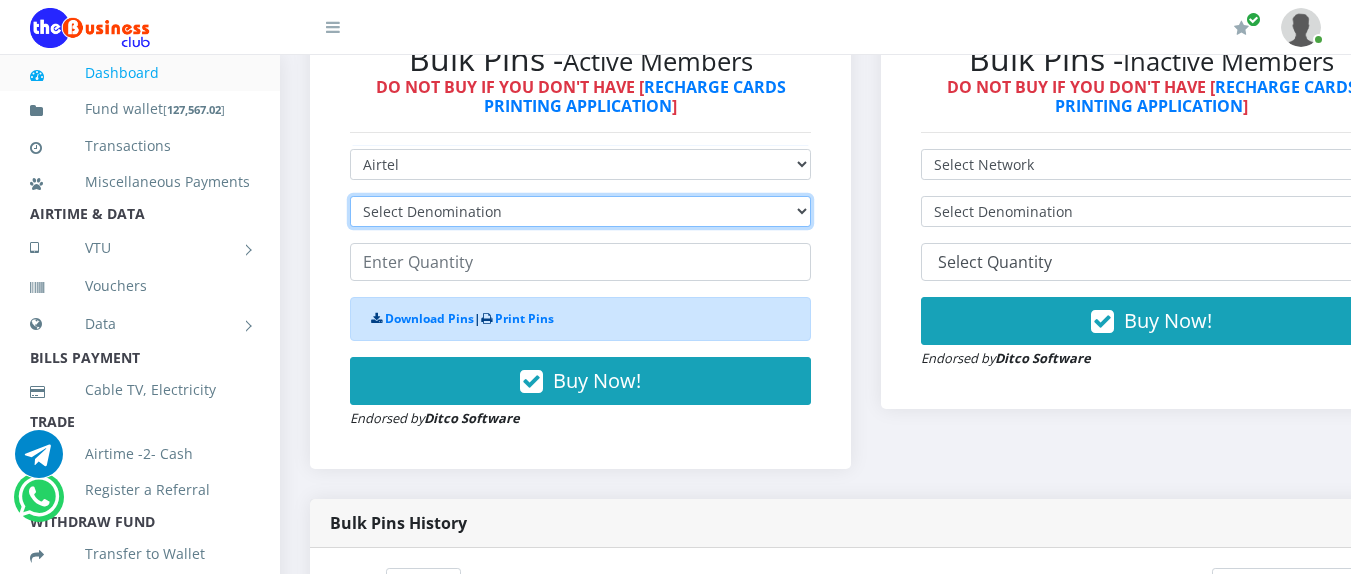 click on "Select Denomination" at bounding box center [580, 211] 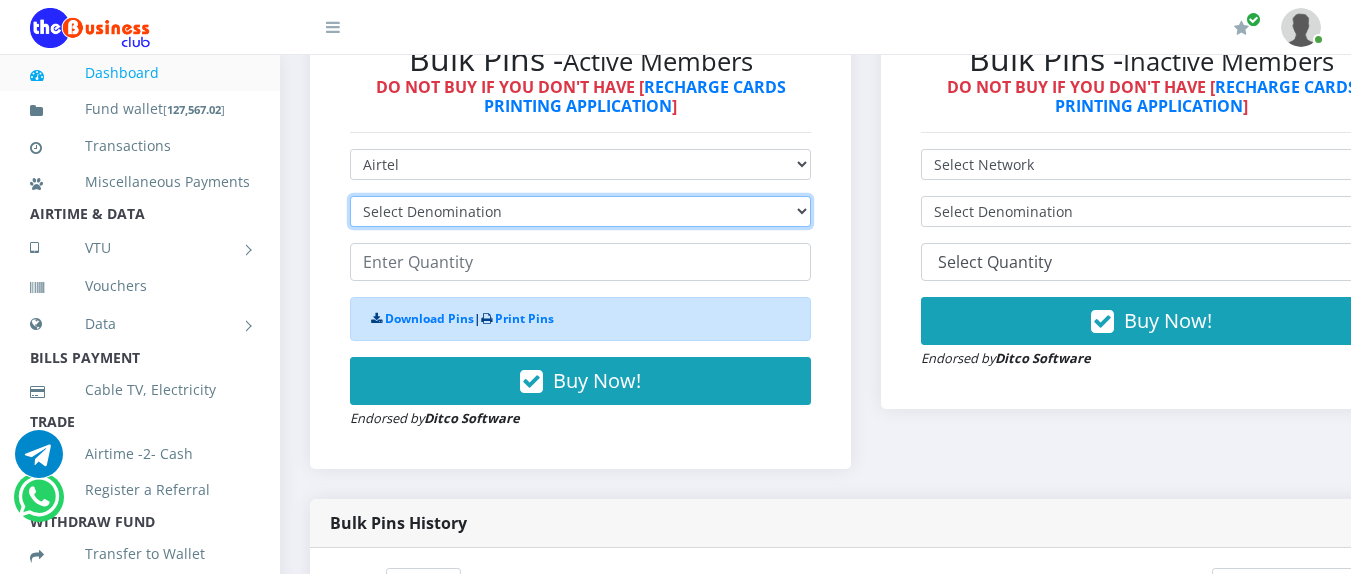 select on "96.36-100" 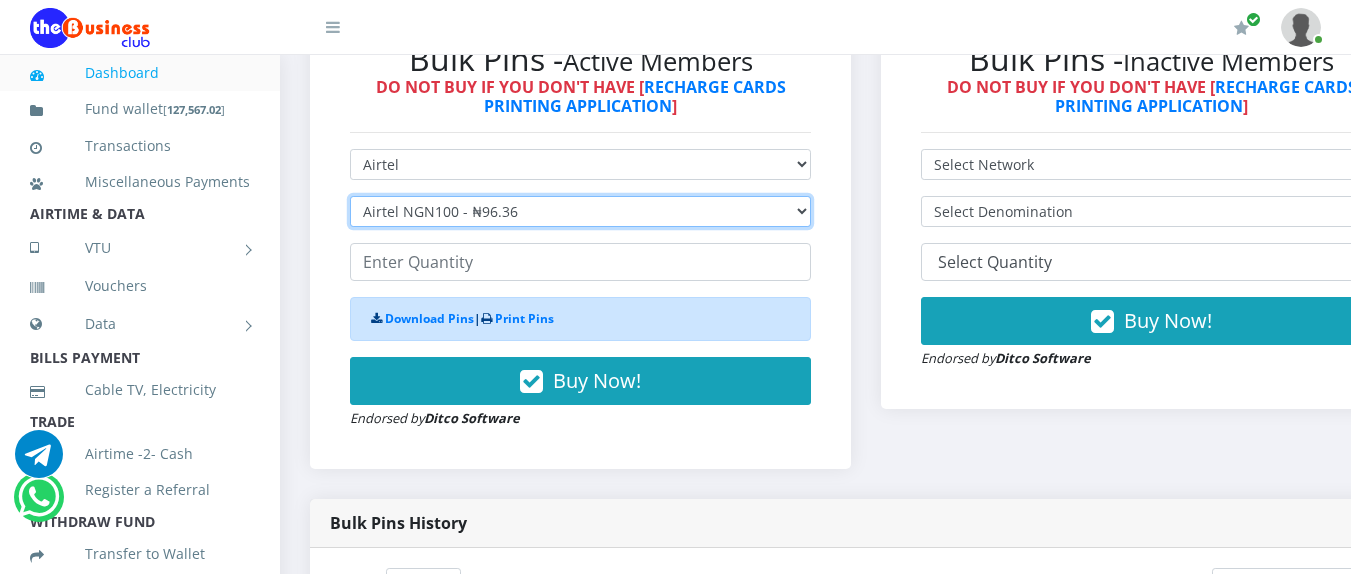 click on "Select Denomination Airtel NGN100 - ₦96.36 Airtel NGN200 - ₦192.72 Airtel NGN500 - ₦481.80 Airtel NGN1000 - ₦963.60" at bounding box center (580, 211) 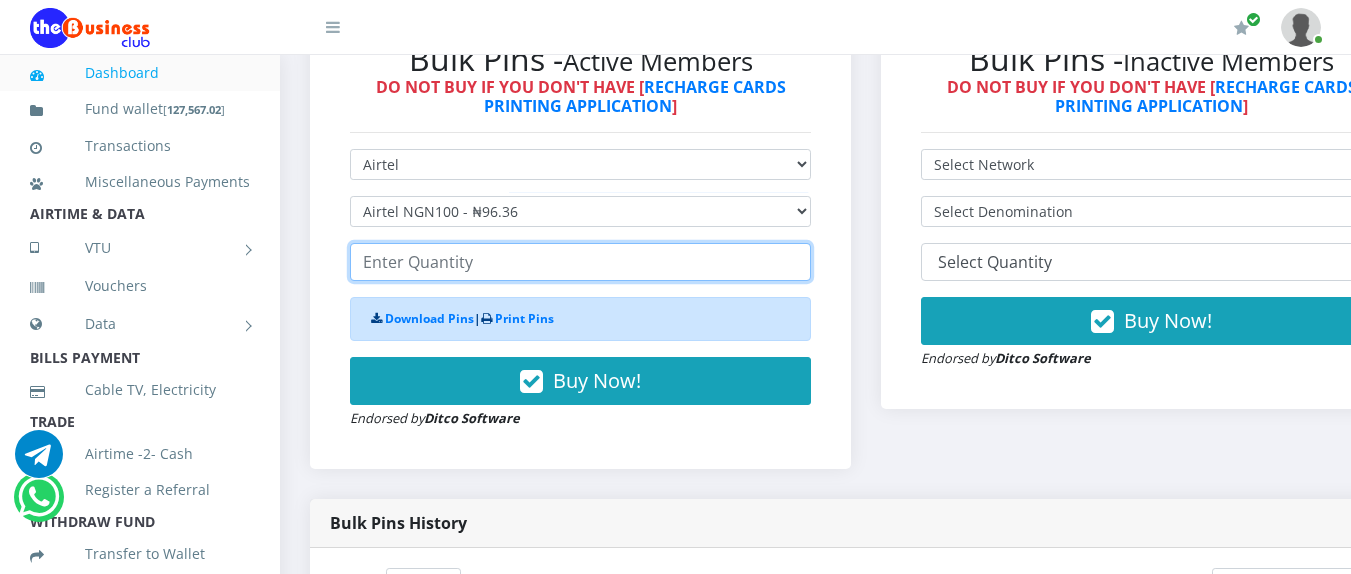 click at bounding box center (580, 262) 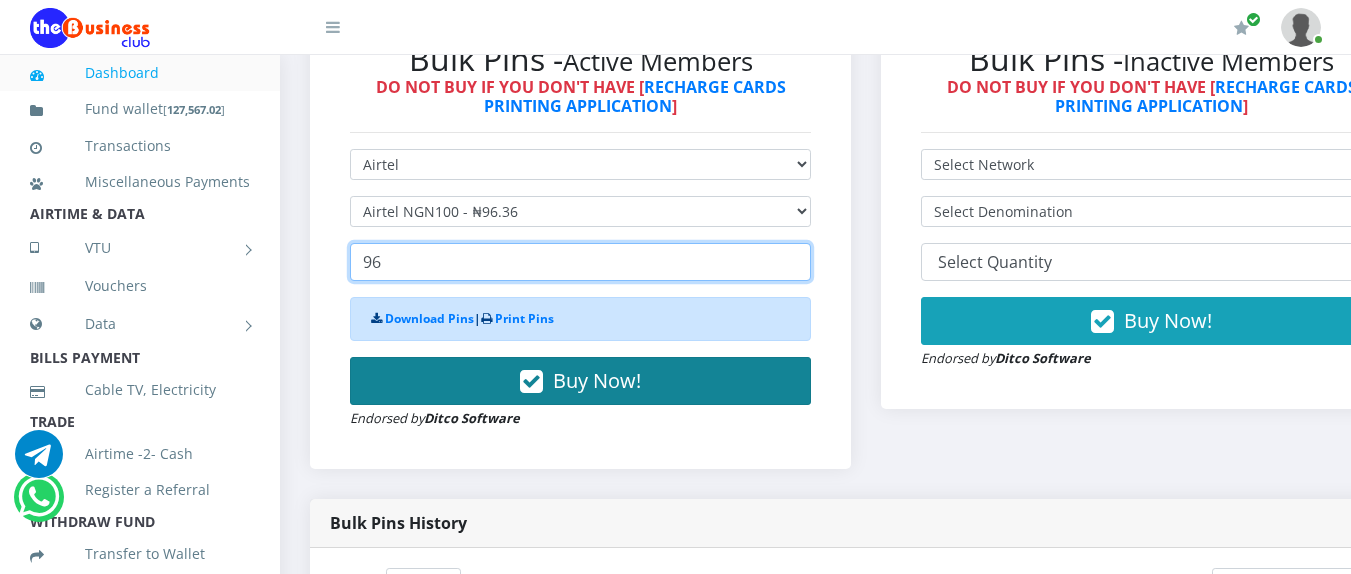 type on "96" 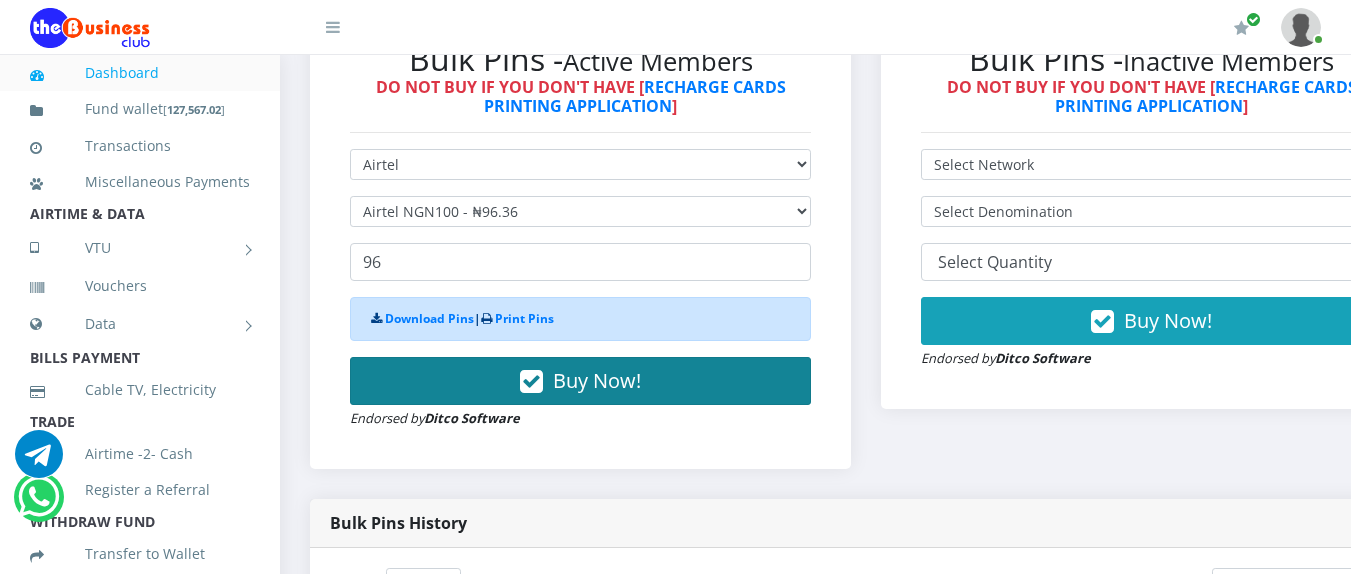 click at bounding box center [531, 382] 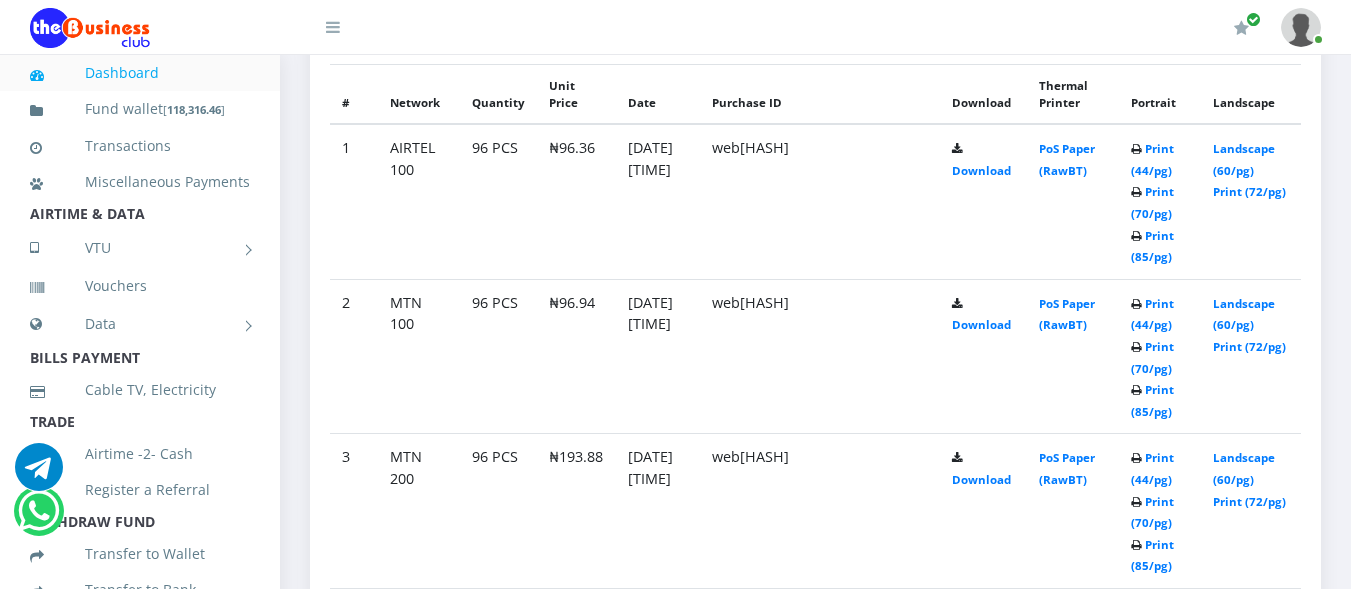 scroll, scrollTop: 1379, scrollLeft: 0, axis: vertical 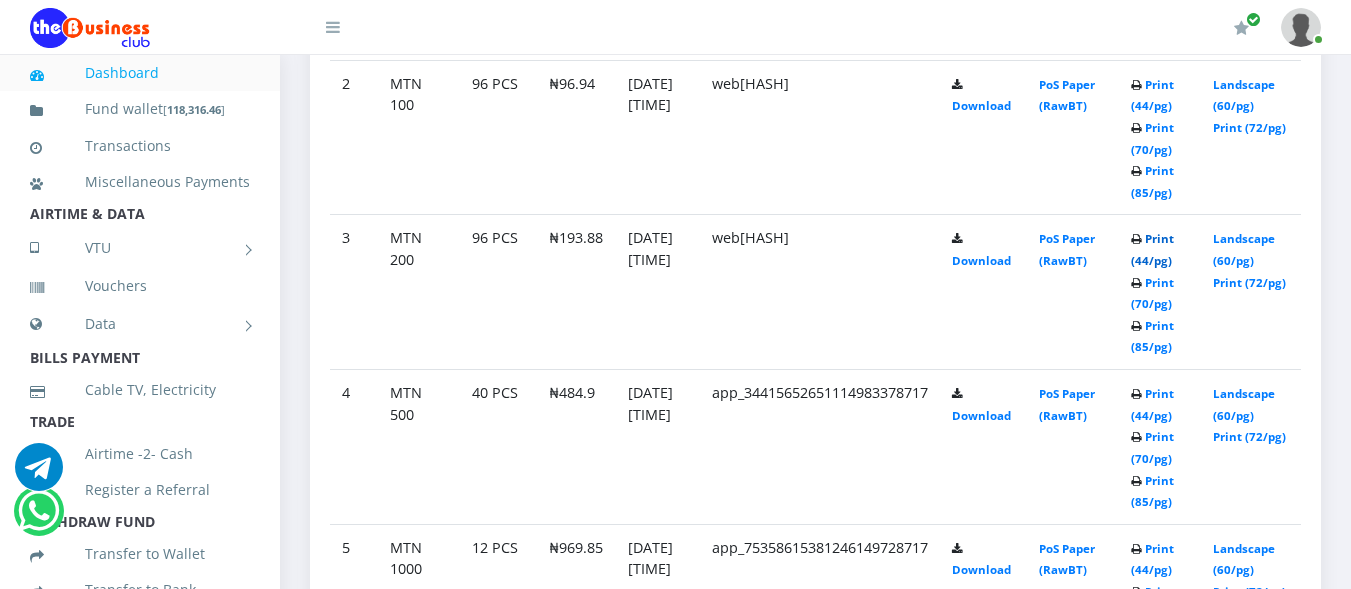 click on "Print (44/pg)" at bounding box center (1152, 249) 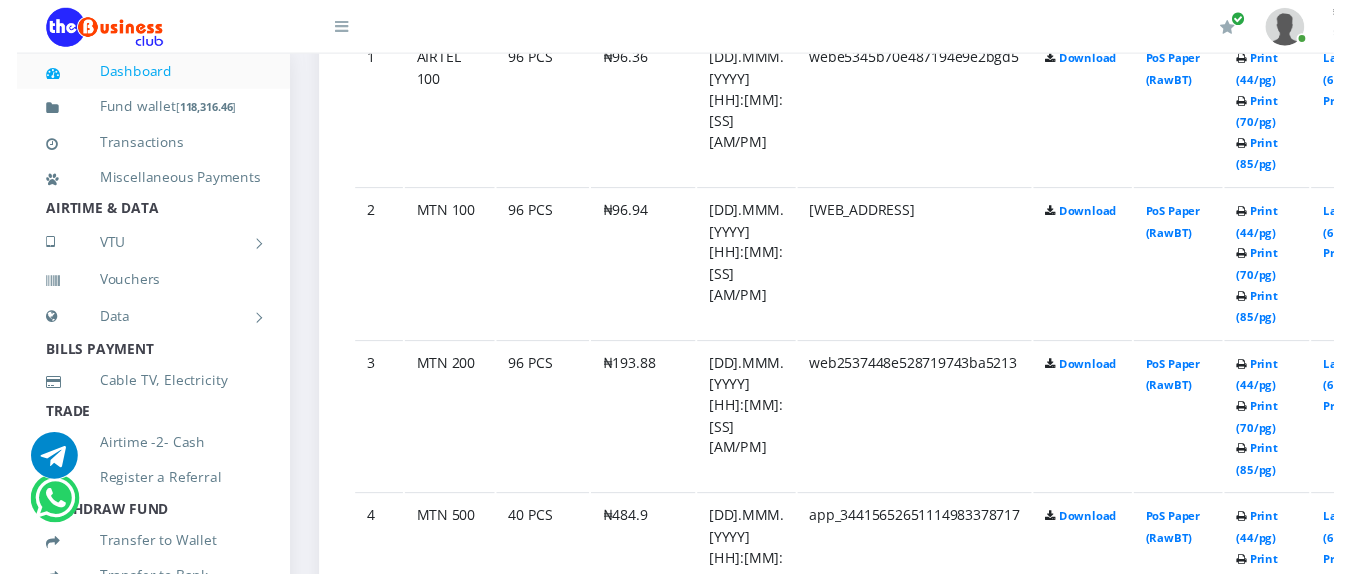 scroll, scrollTop: 1312, scrollLeft: 0, axis: vertical 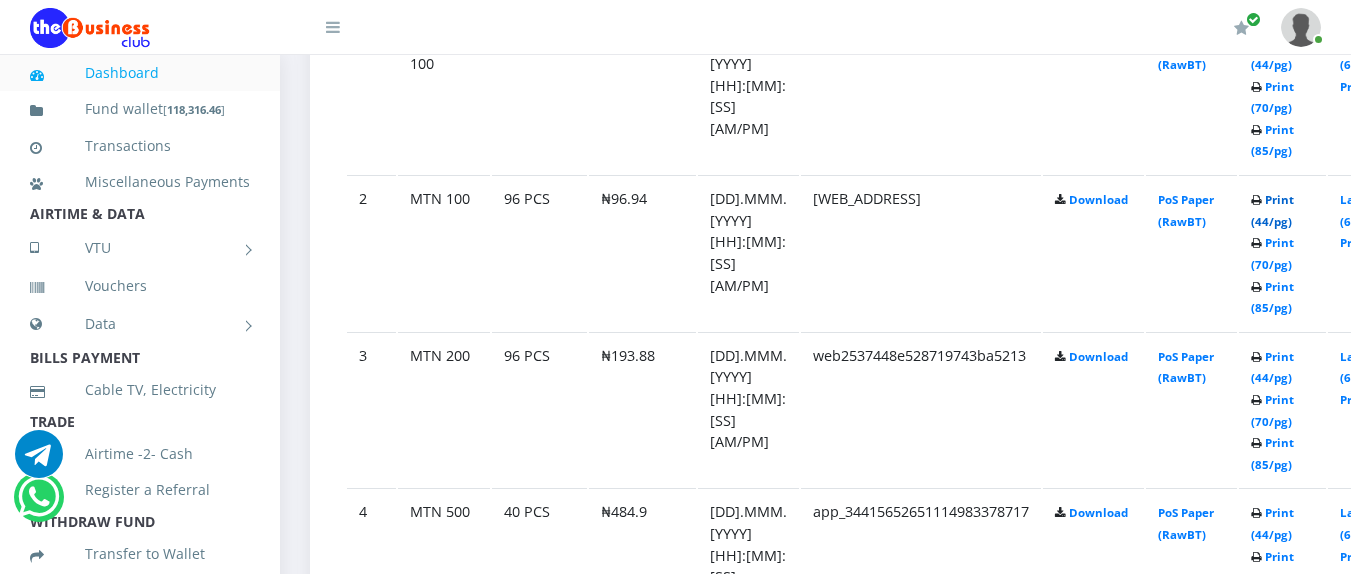 click on "Print (44/pg)" at bounding box center (1272, 210) 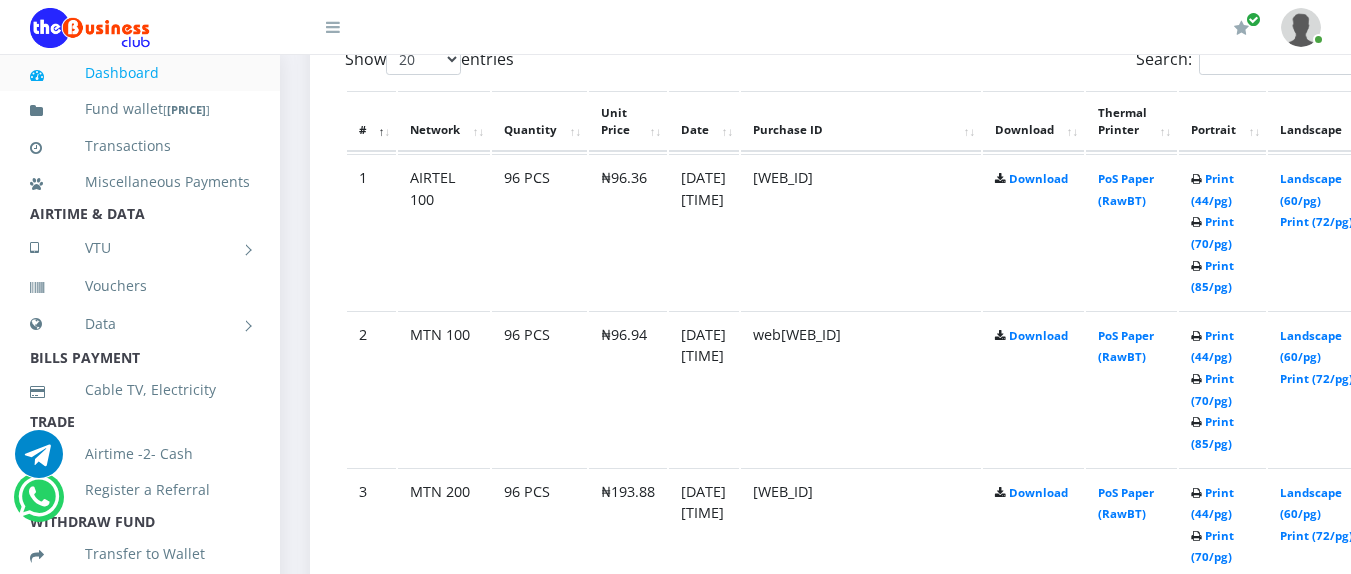 scroll, scrollTop: 0, scrollLeft: 0, axis: both 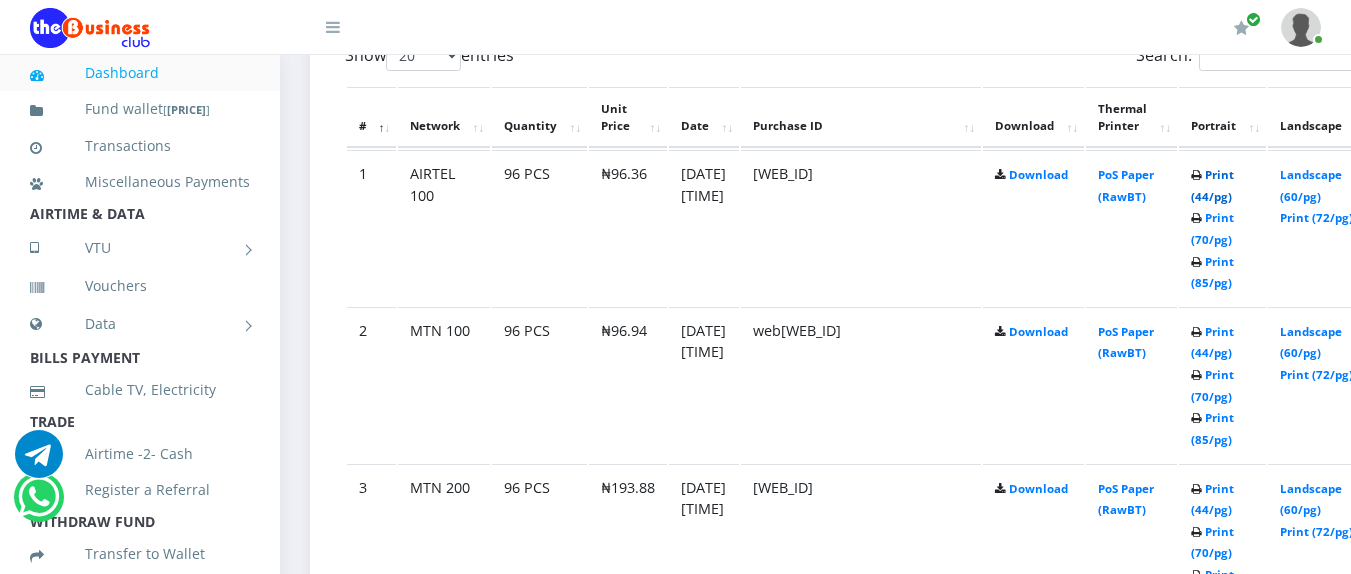 click on "Print (44/pg)" at bounding box center [1212, 185] 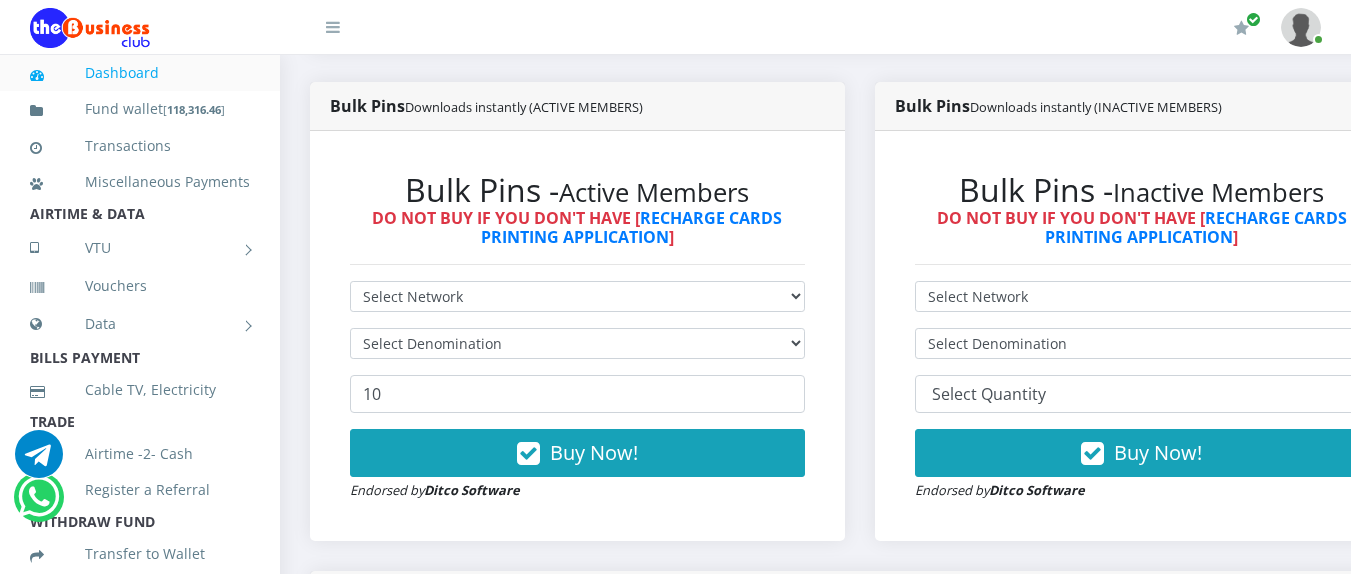 scroll, scrollTop: 612, scrollLeft: 0, axis: vertical 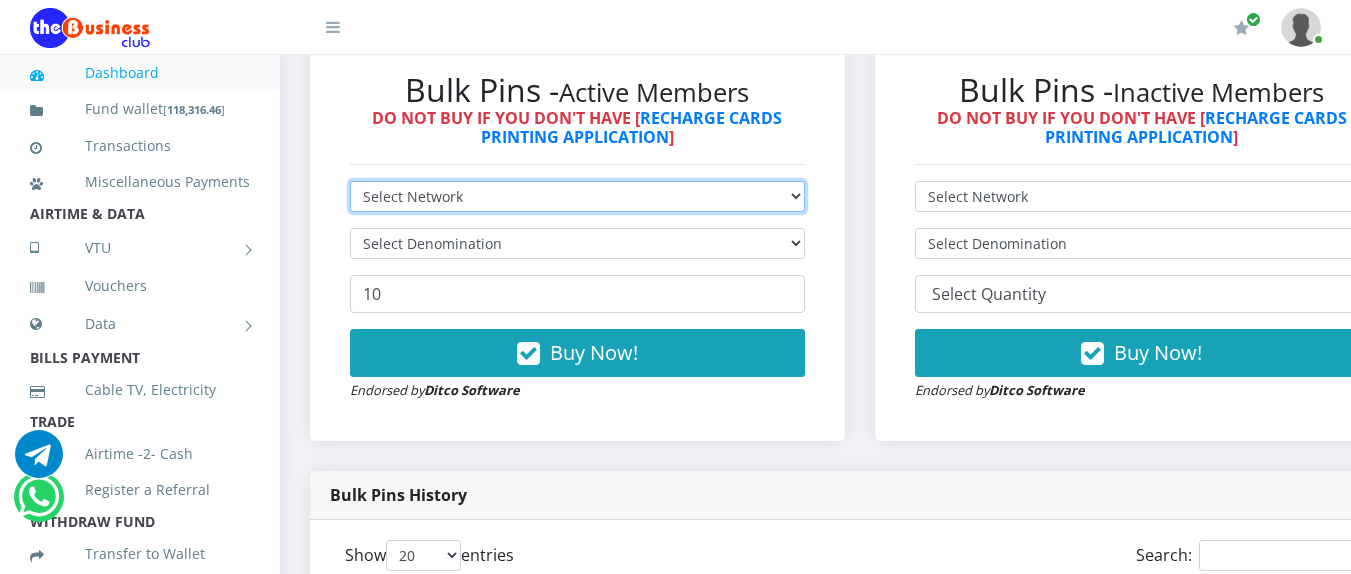 click on "Select Network
MTN
Globacom
9Mobile
Airtel" at bounding box center (577, 196) 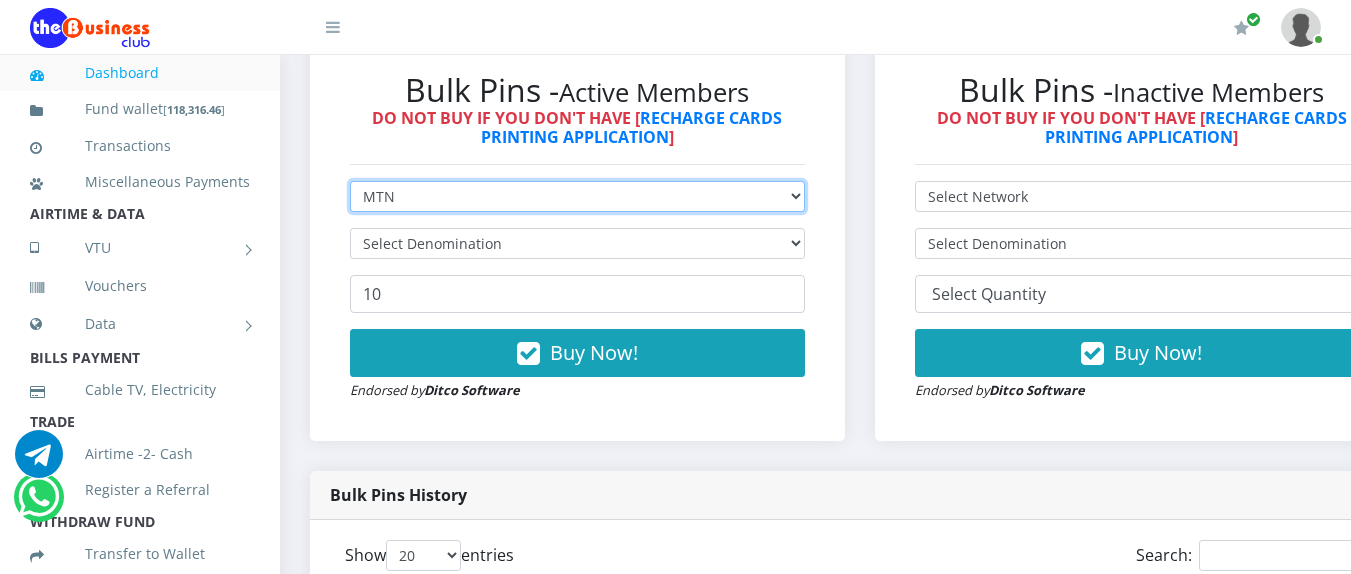 click on "Select Network
MTN
Globacom
9Mobile
Airtel" at bounding box center (577, 196) 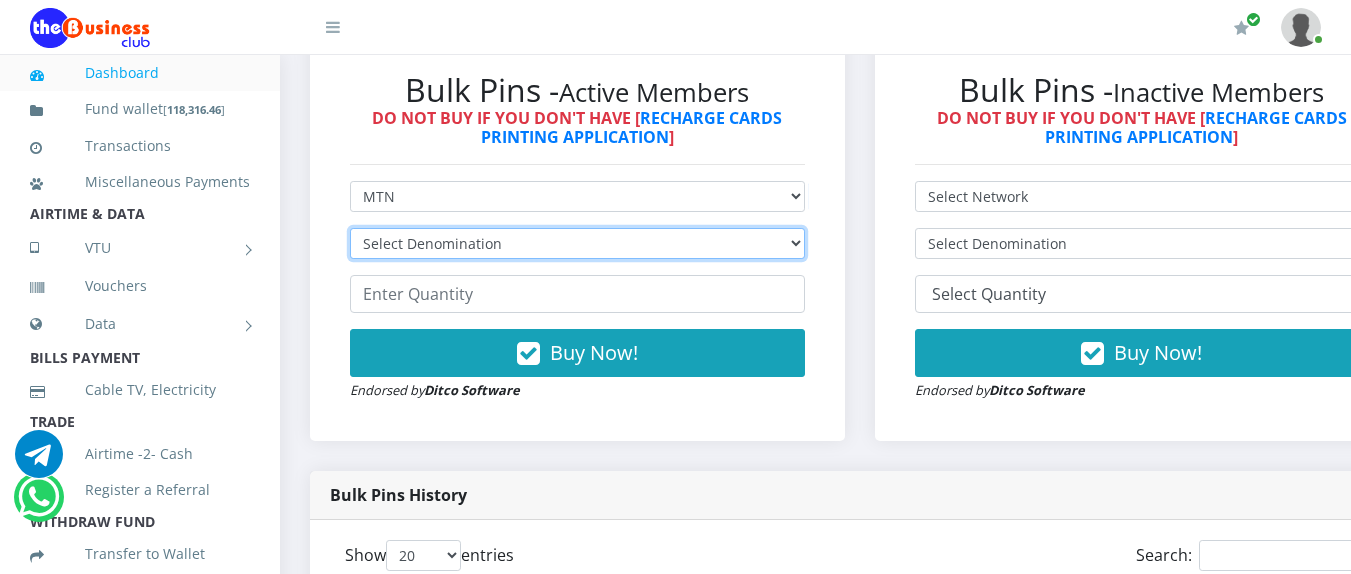 click on "Select Denomination MTN NGN100 - ₦96.94 MTN NGN200 - ₦193.88 MTN NGN400 - ₦387.76 MTN NGN500 - ₦484.70 MTN NGN1000 - ₦969.40 MTN NGN1500 - ₦1,454.10" at bounding box center [577, 243] 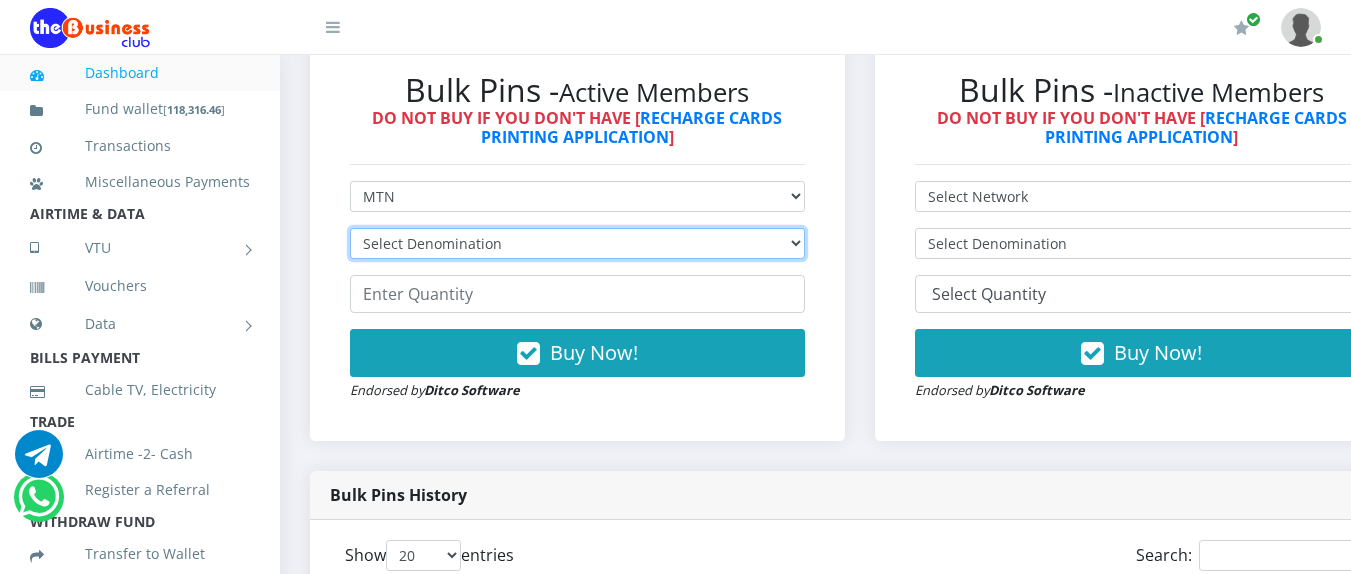 select on "484.7-500" 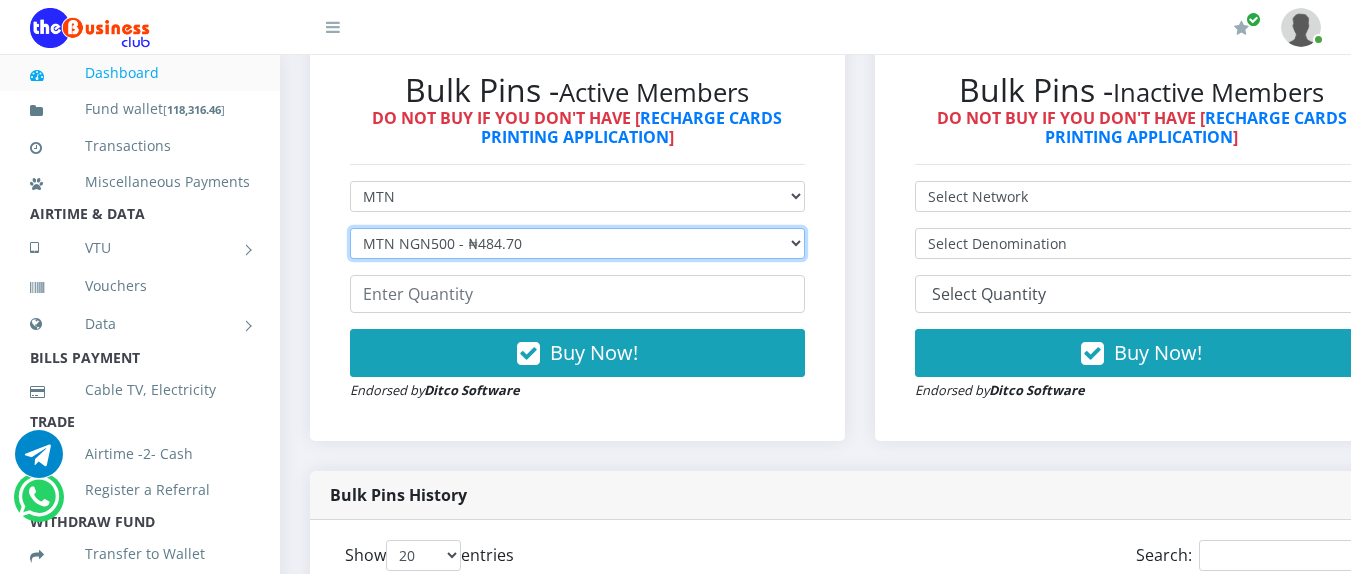 click on "Select Denomination MTN NGN100 - ₦96.94 MTN NGN200 - ₦193.88 MTN NGN400 - ₦387.76 MTN NGN500 - ₦484.70 MTN NGN1000 - ₦969.40 MTN NGN1500 - ₦1,454.10" at bounding box center [577, 243] 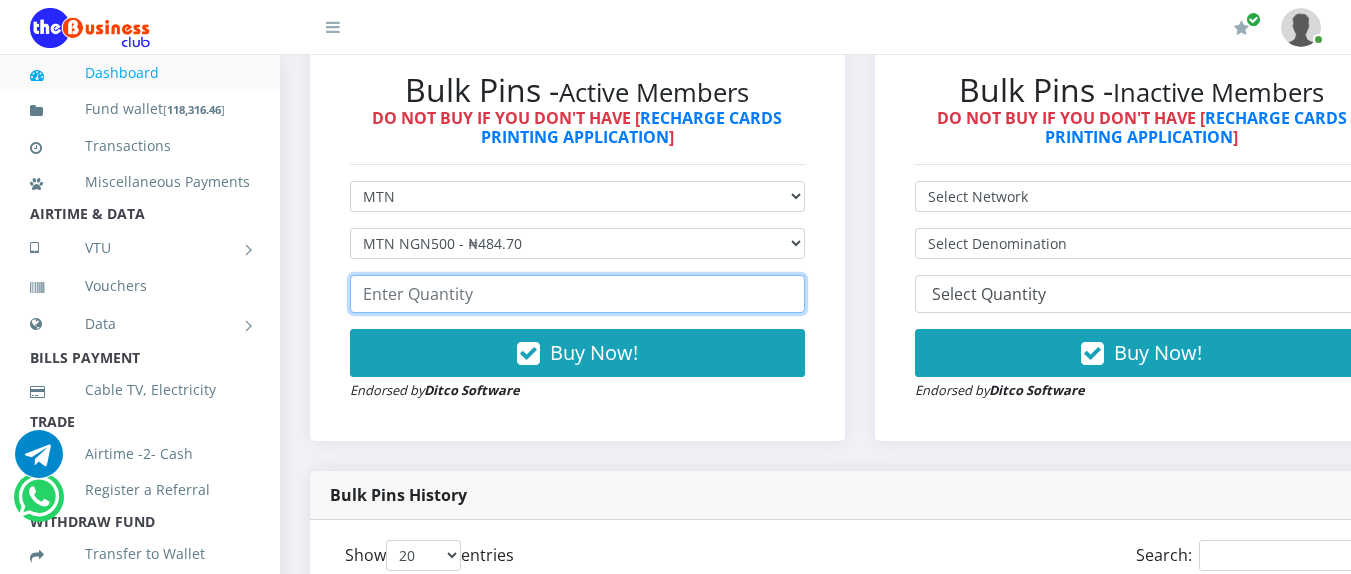 click at bounding box center [577, 294] 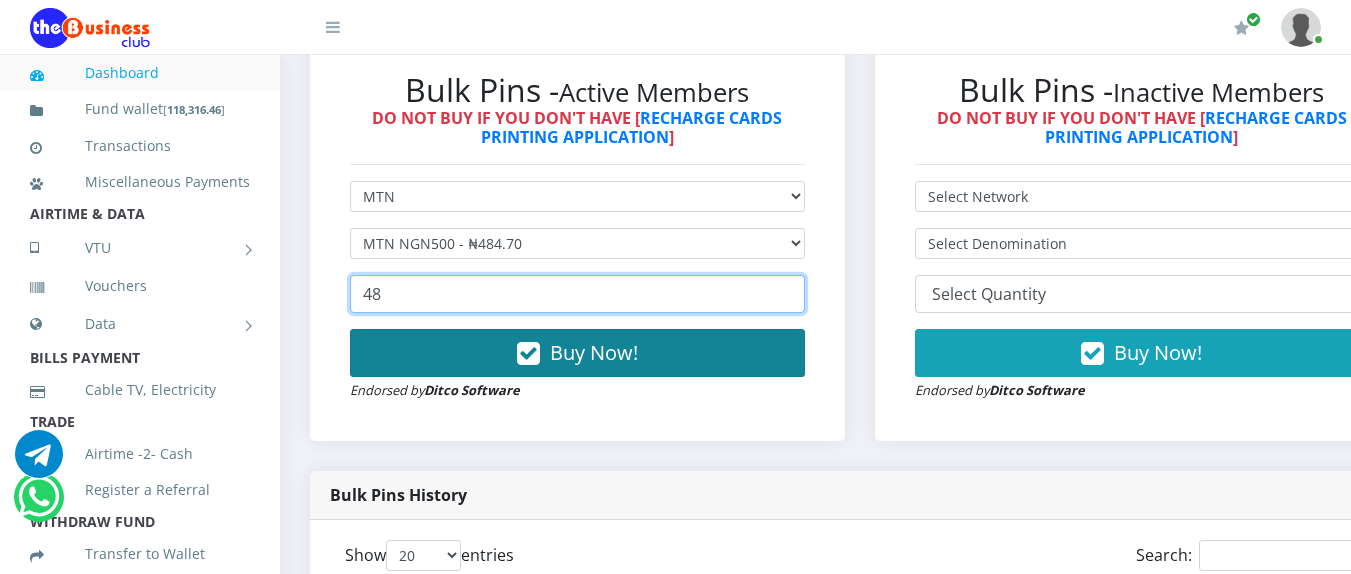 type on "48" 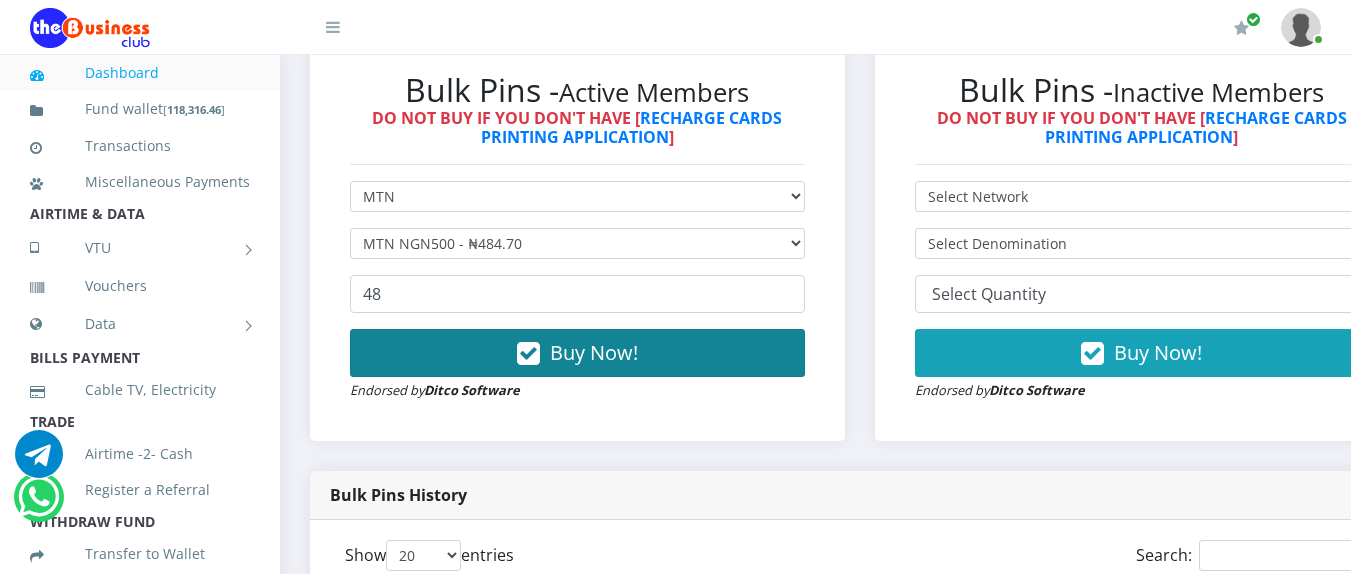 click at bounding box center (528, 354) 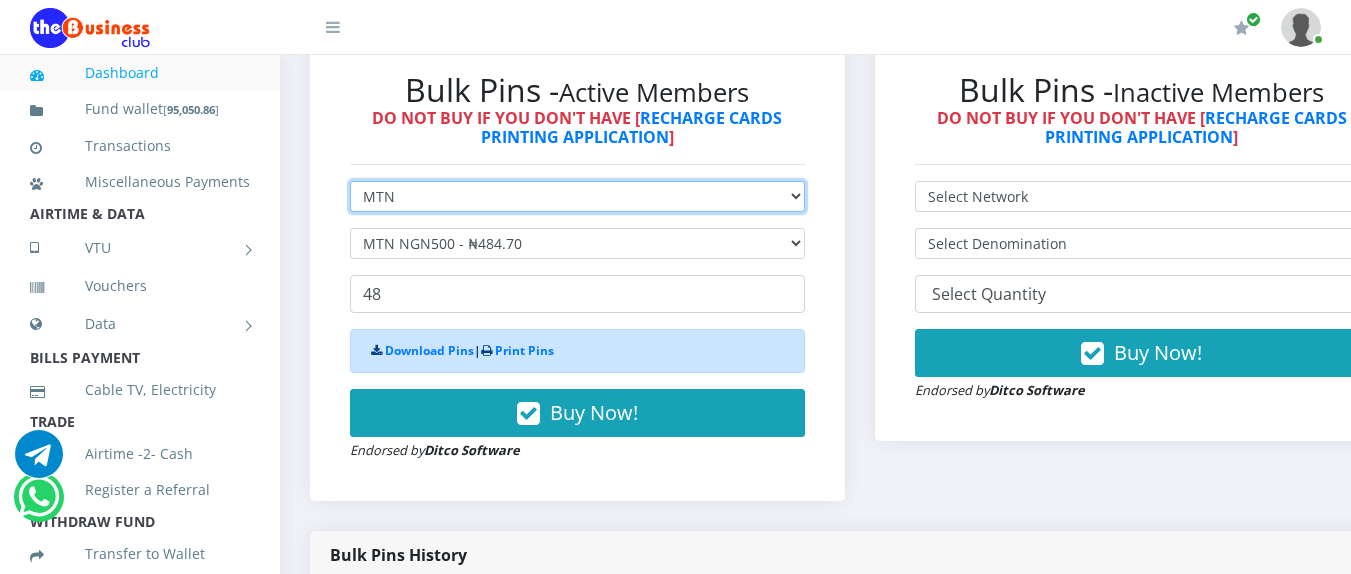 click on "Select Network
MTN
Globacom
9Mobile
Airtel" at bounding box center (577, 196) 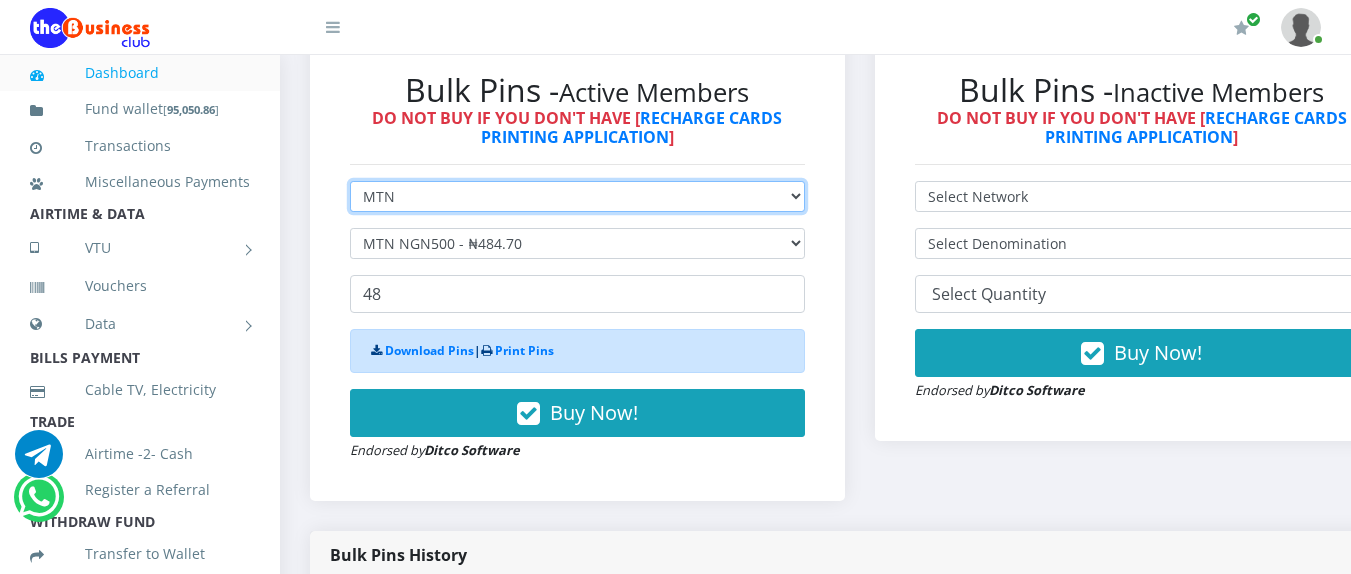 select on "Airtel" 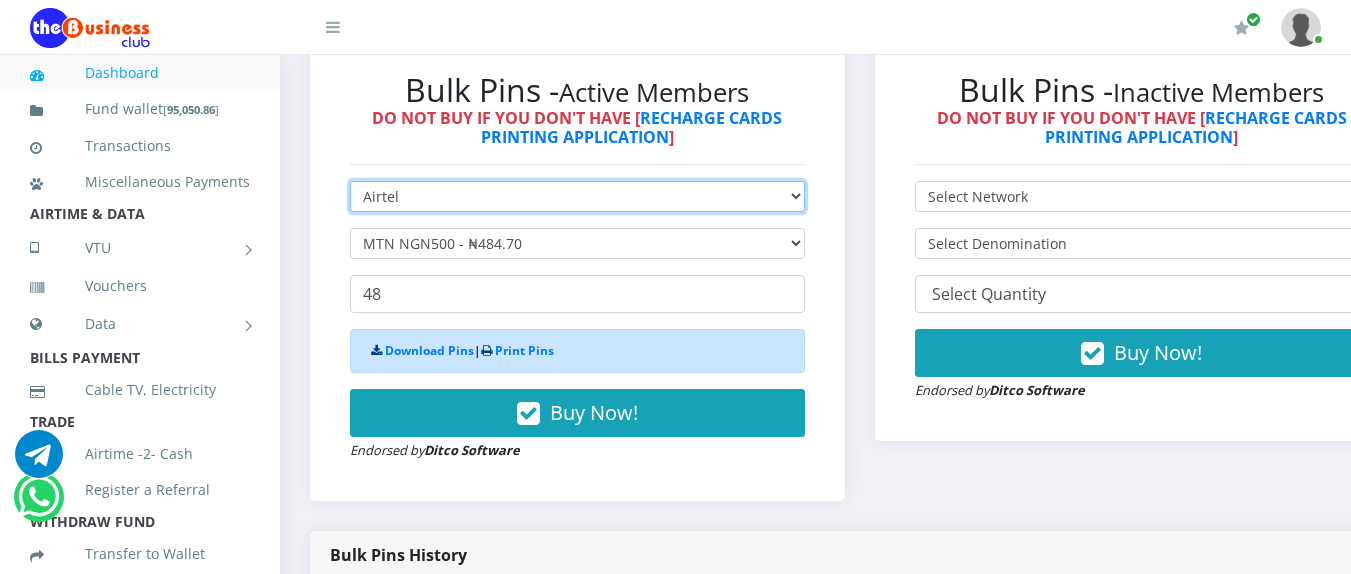 click on "Select Network
MTN
Globacom
9Mobile
Airtel" at bounding box center [577, 196] 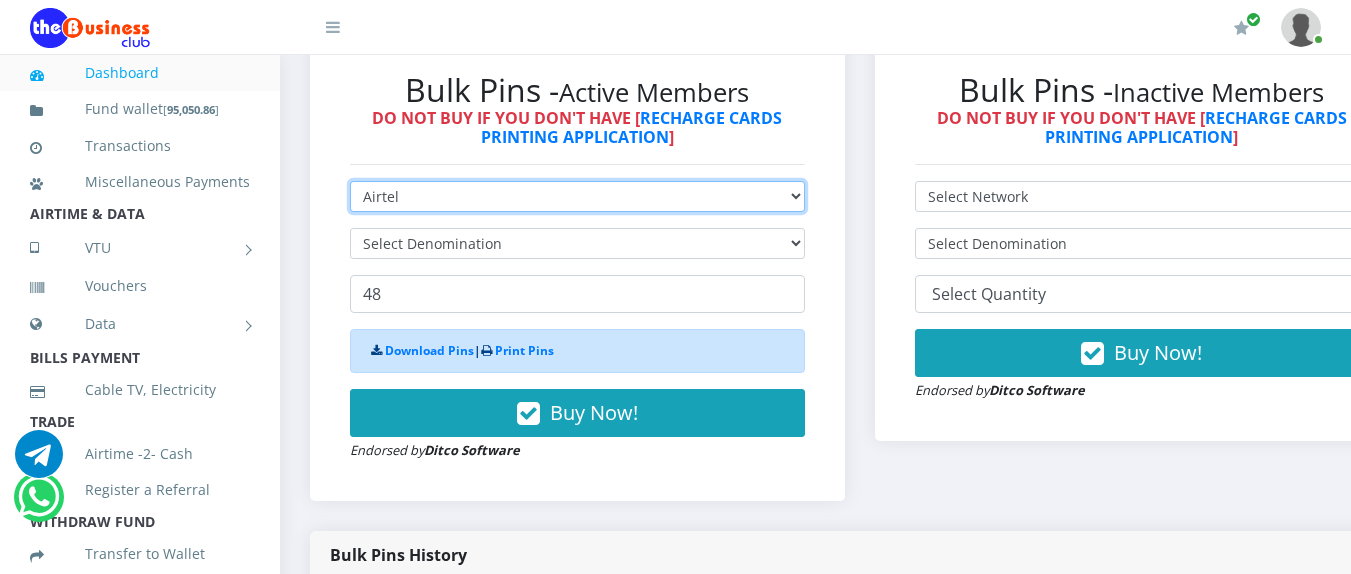 type 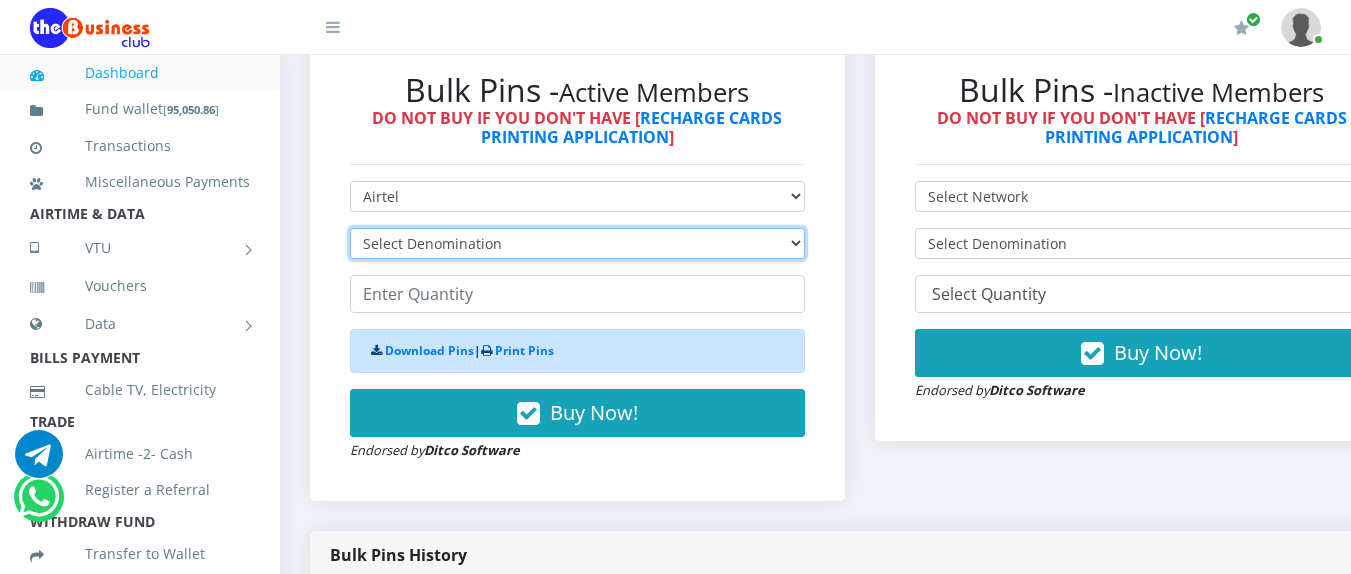 click on "Select Denomination Airtel NGN100 - ₦96.36 Airtel NGN200 - ₦192.72 Airtel NGN500 - ₦481.80 Airtel NGN1000 - ₦963.60" at bounding box center (577, 243) 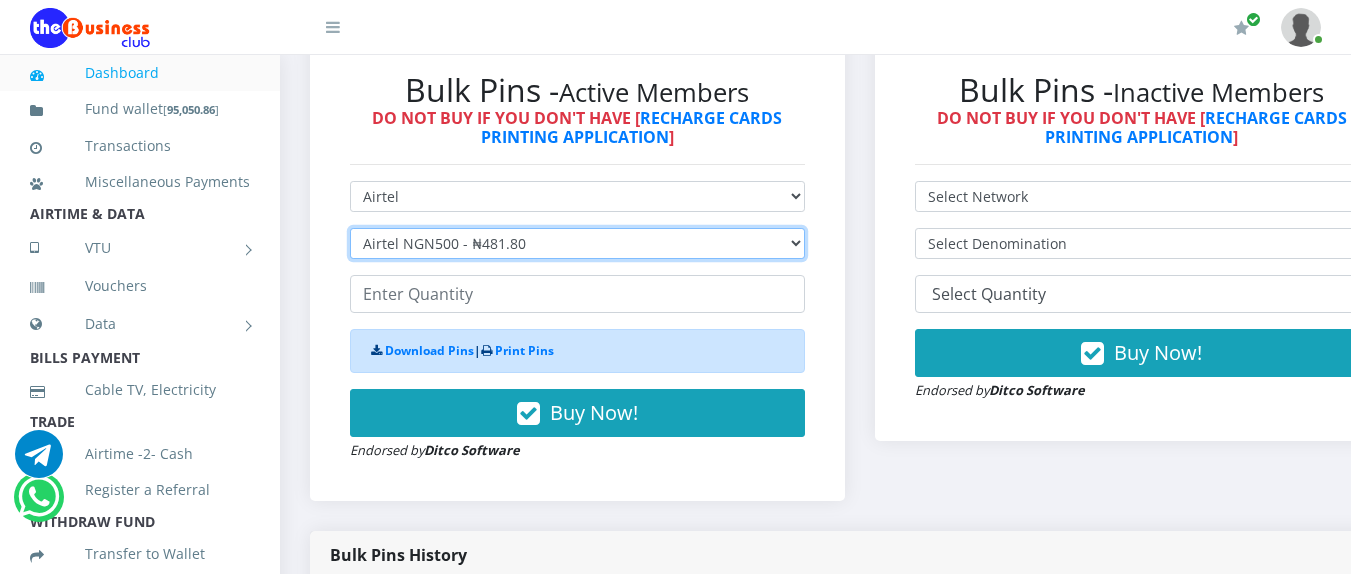 click on "Select Denomination Airtel NGN100 - ₦96.36 Airtel NGN200 - ₦192.72 Airtel NGN500 - ₦481.80 Airtel NGN1000 - ₦963.60" at bounding box center (577, 243) 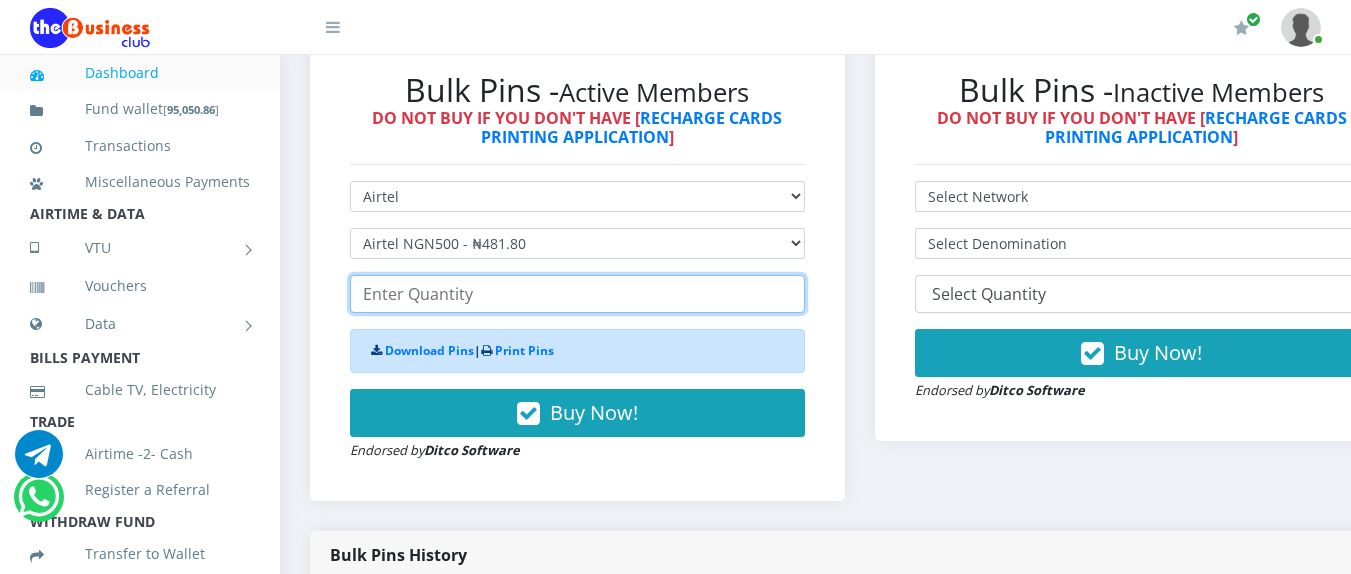 click at bounding box center [577, 294] 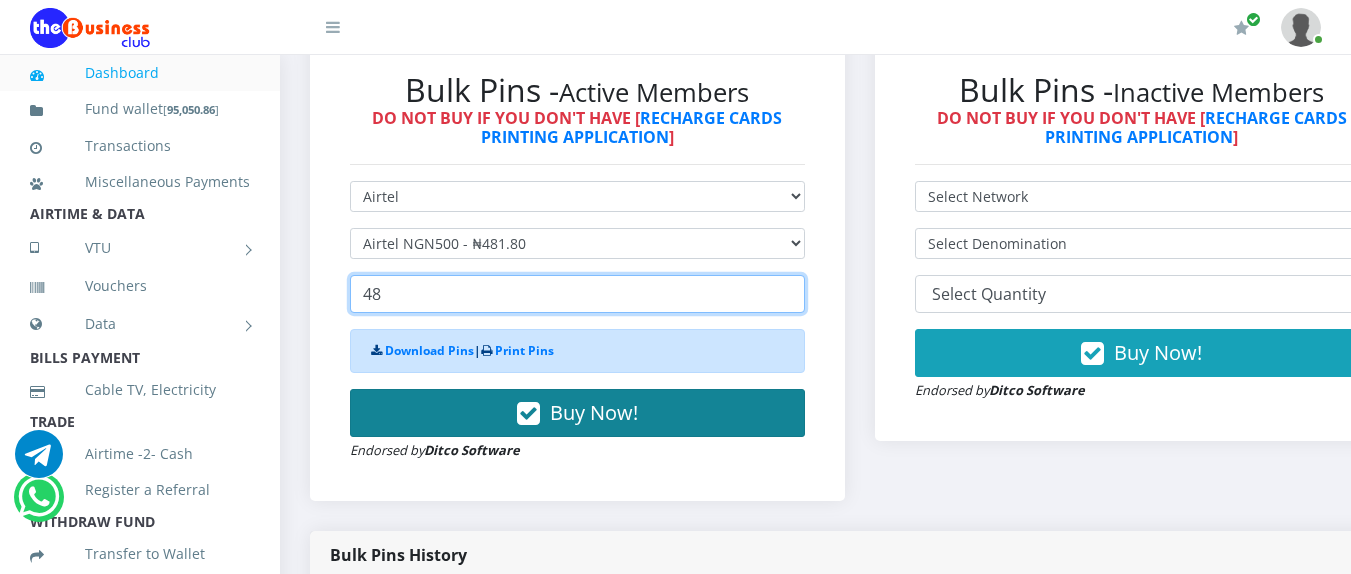 type on "48" 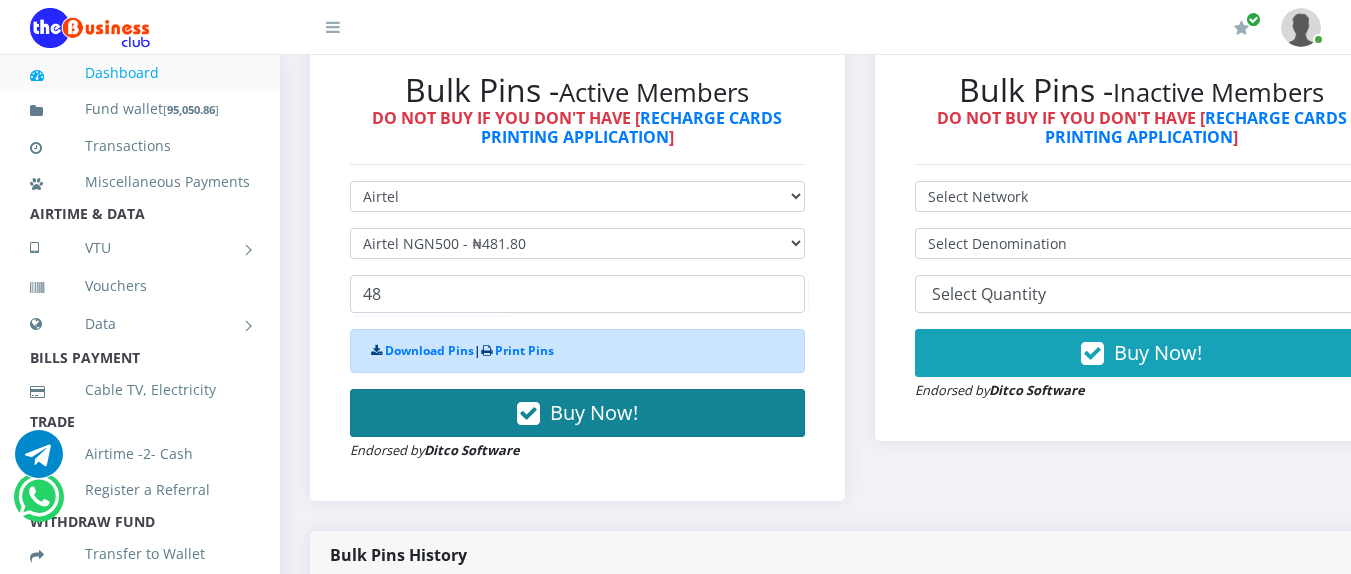 click on "Buy Now!" at bounding box center [577, 413] 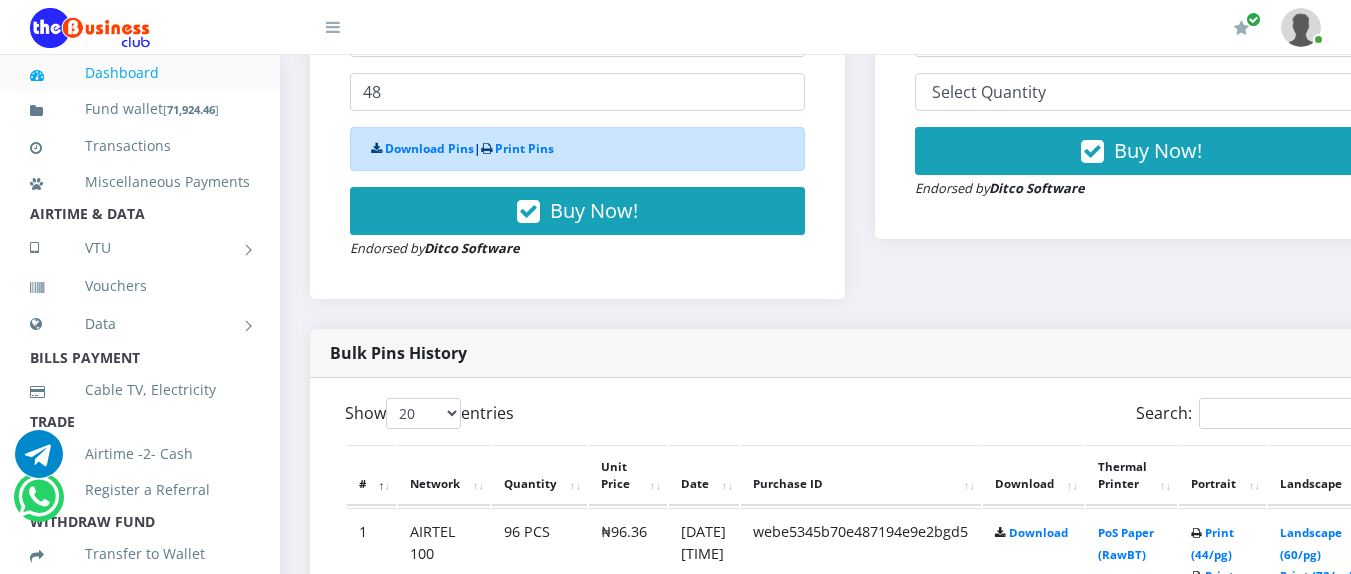 scroll, scrollTop: 912, scrollLeft: 0, axis: vertical 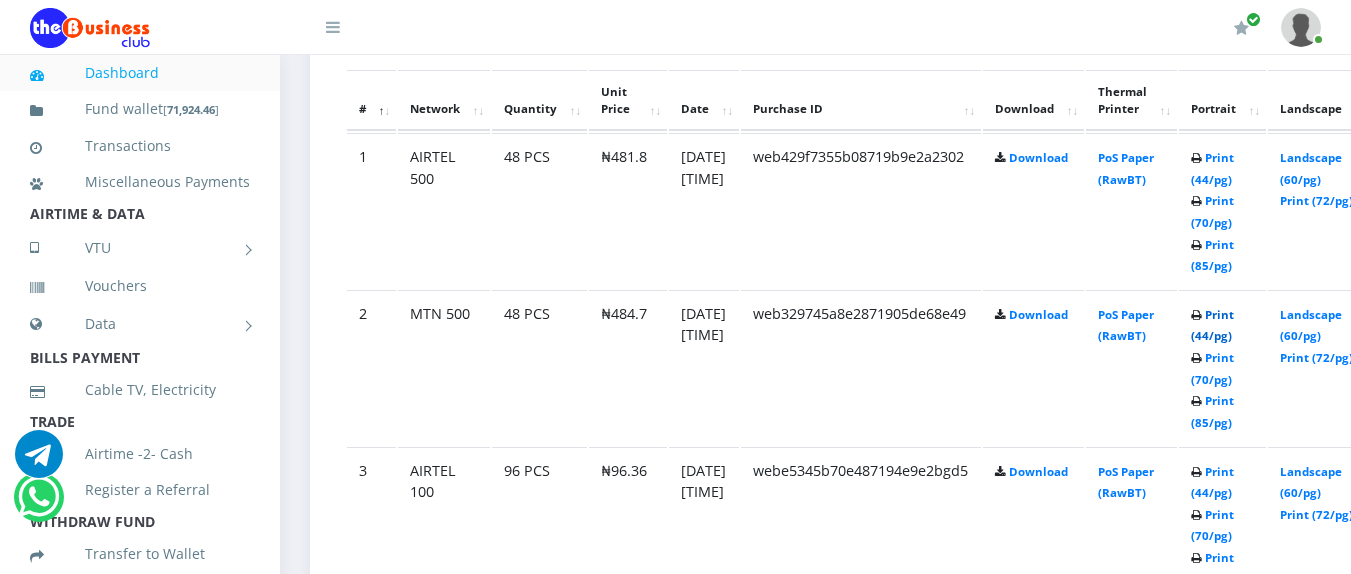 click on "Print (44/pg)" at bounding box center (1212, 325) 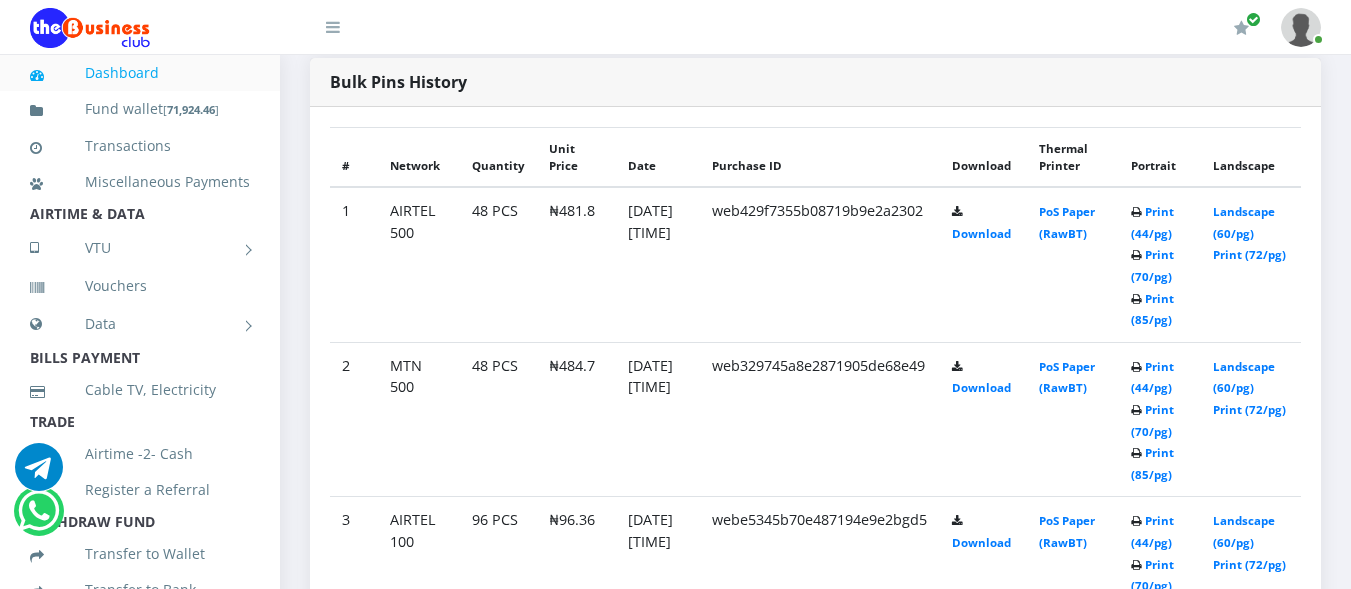 scroll, scrollTop: 1096, scrollLeft: 0, axis: vertical 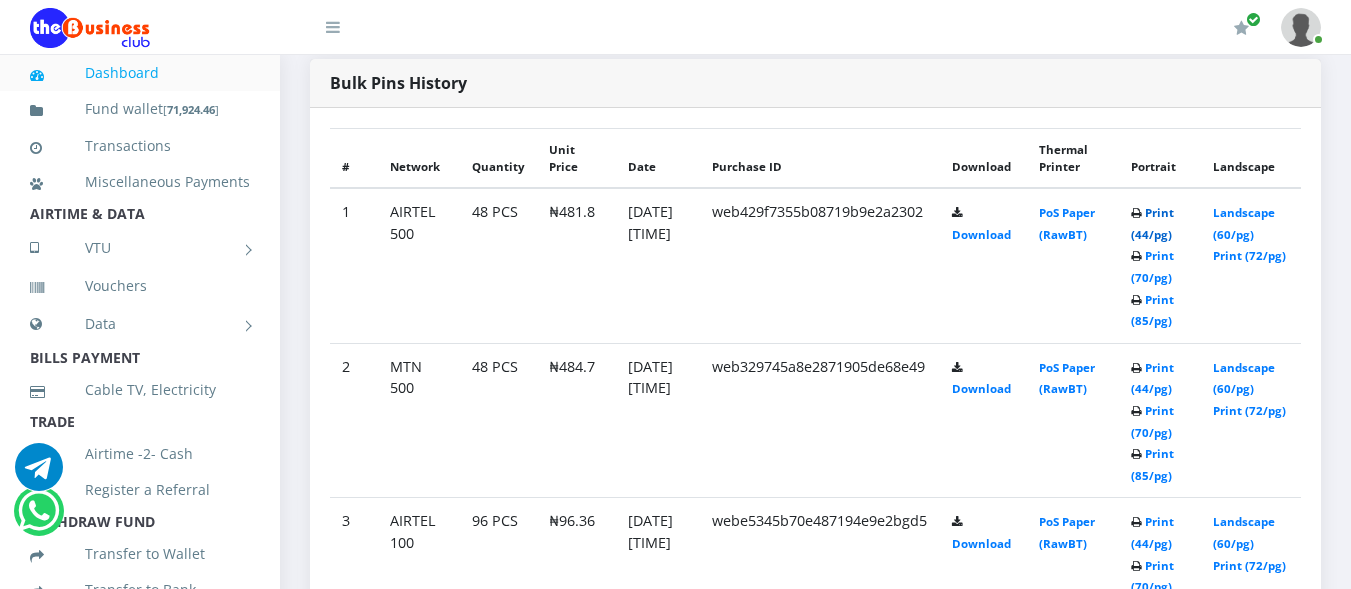 click on "Print (44/pg)" at bounding box center (1152, 223) 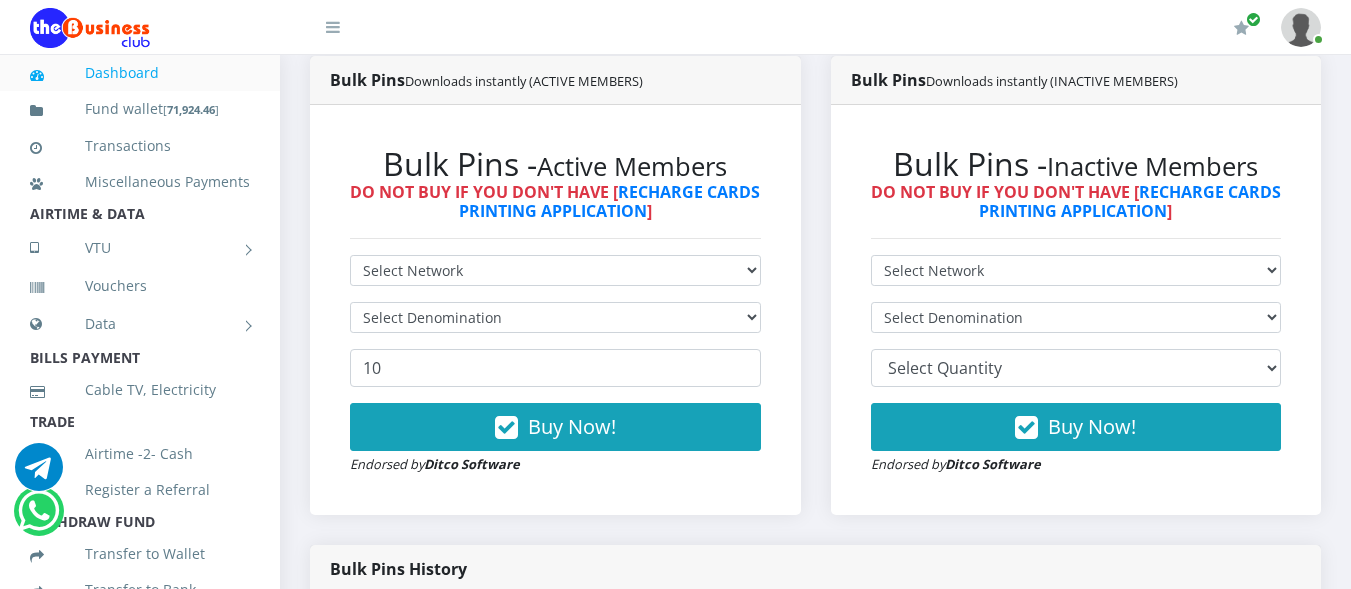 scroll, scrollTop: 596, scrollLeft: 0, axis: vertical 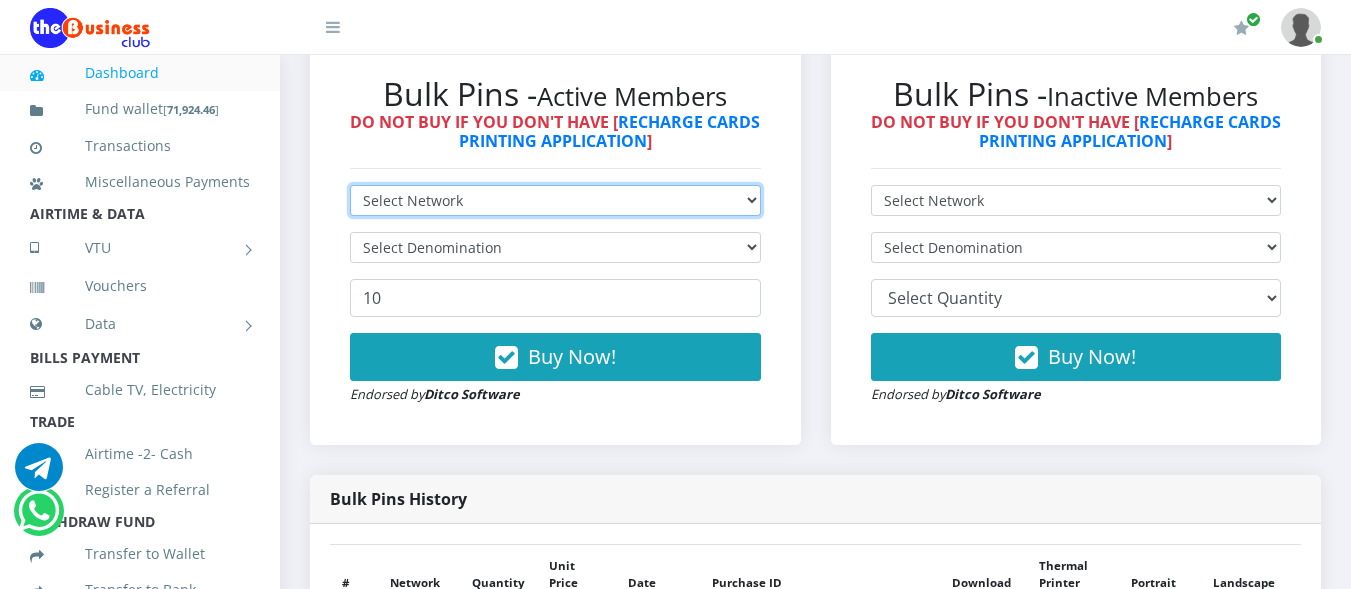 click on "Select Network
MTN
Globacom
9Mobile
Airtel" at bounding box center (555, 200) 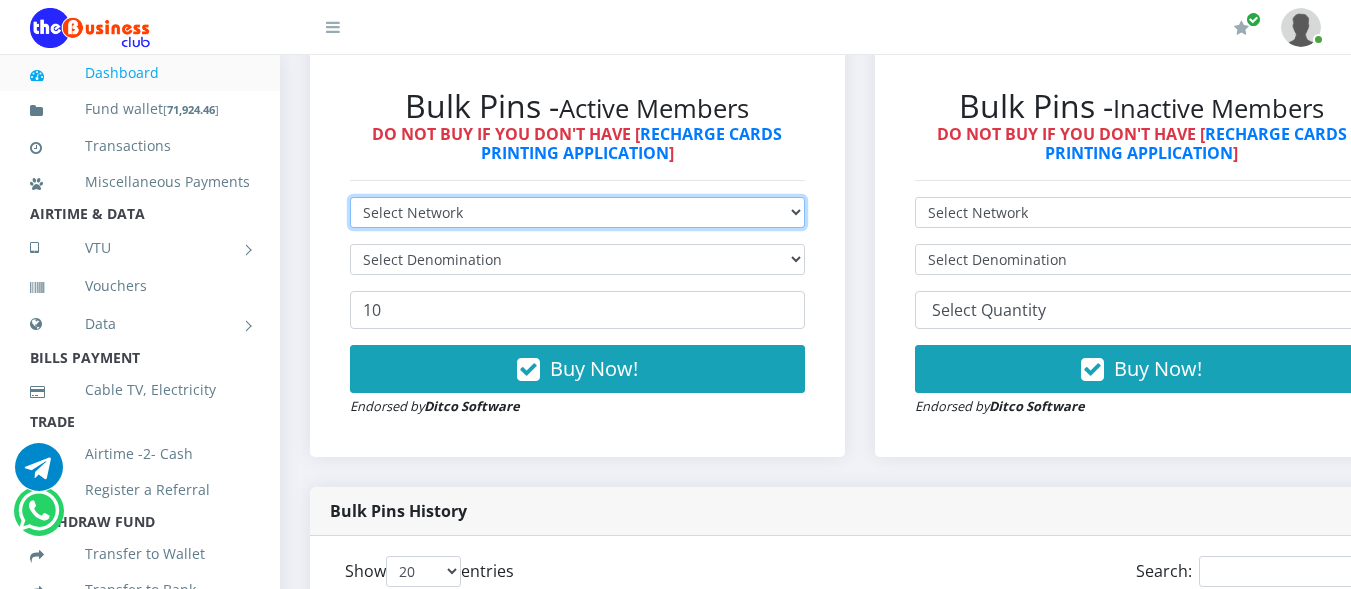 select on "MTN" 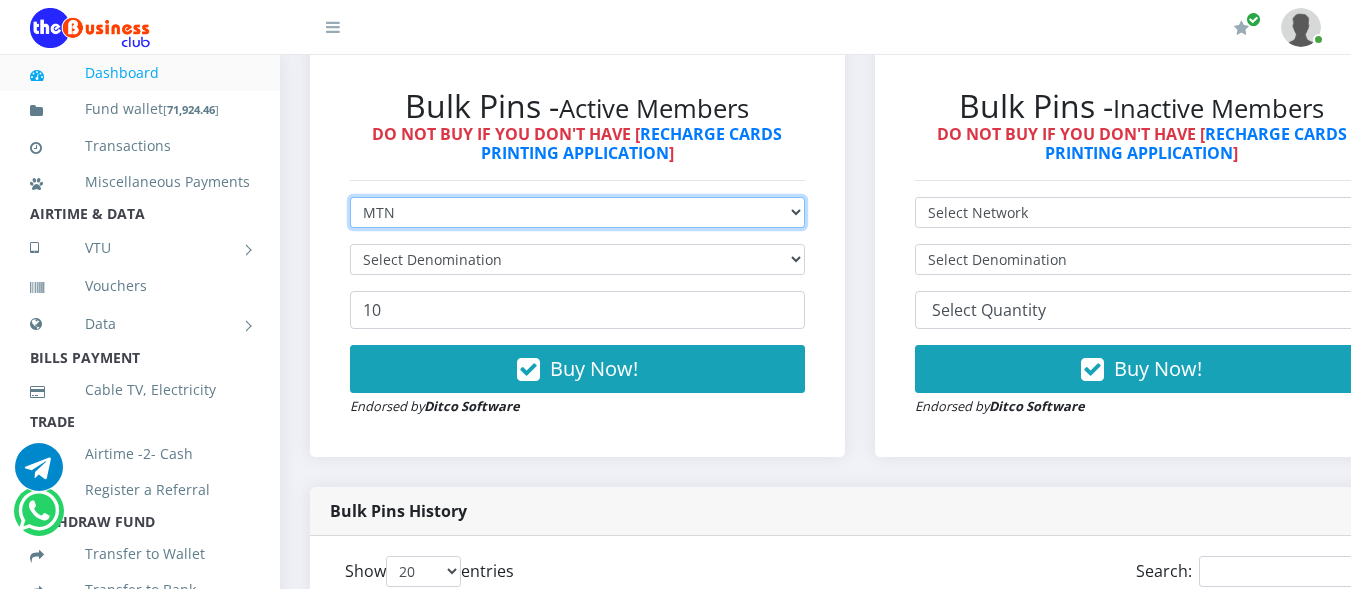 click on "Select Network
MTN
Globacom
9Mobile
Airtel" at bounding box center [577, 212] 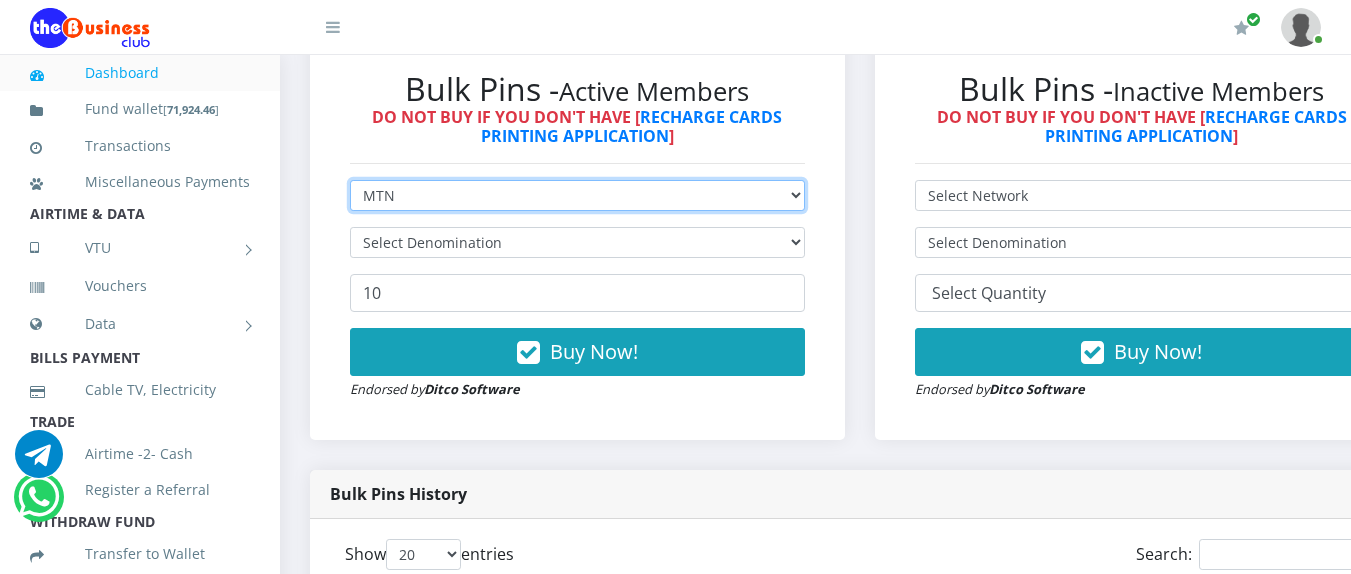 scroll, scrollTop: 0, scrollLeft: 0, axis: both 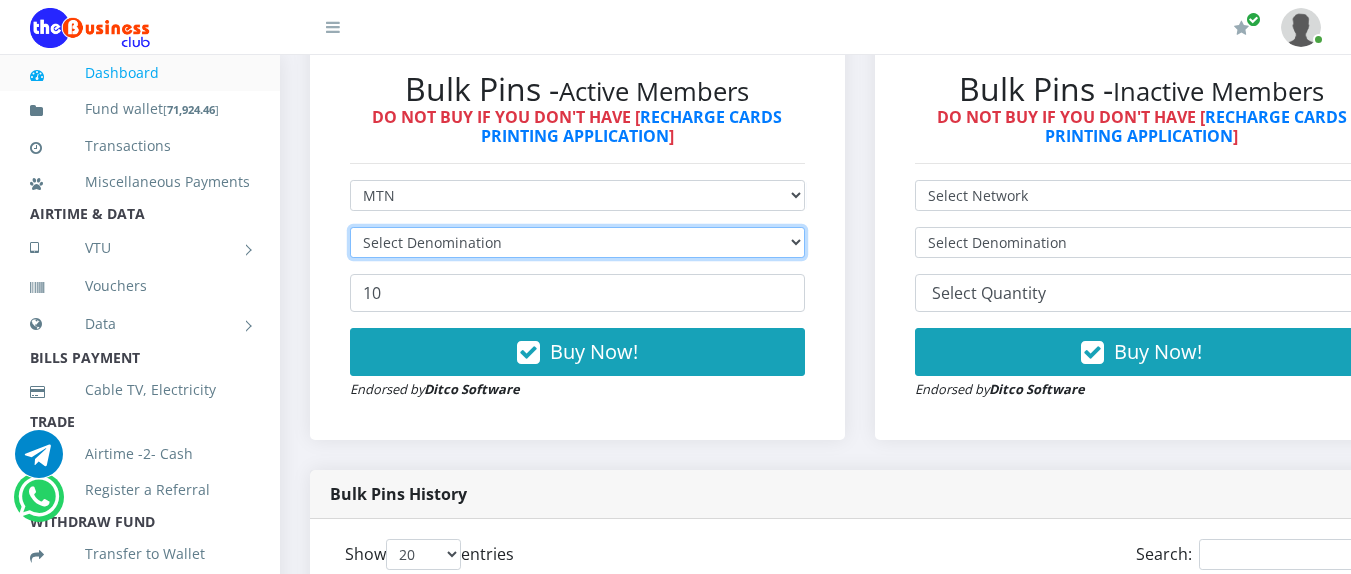 click on "Select Denomination" at bounding box center [577, 242] 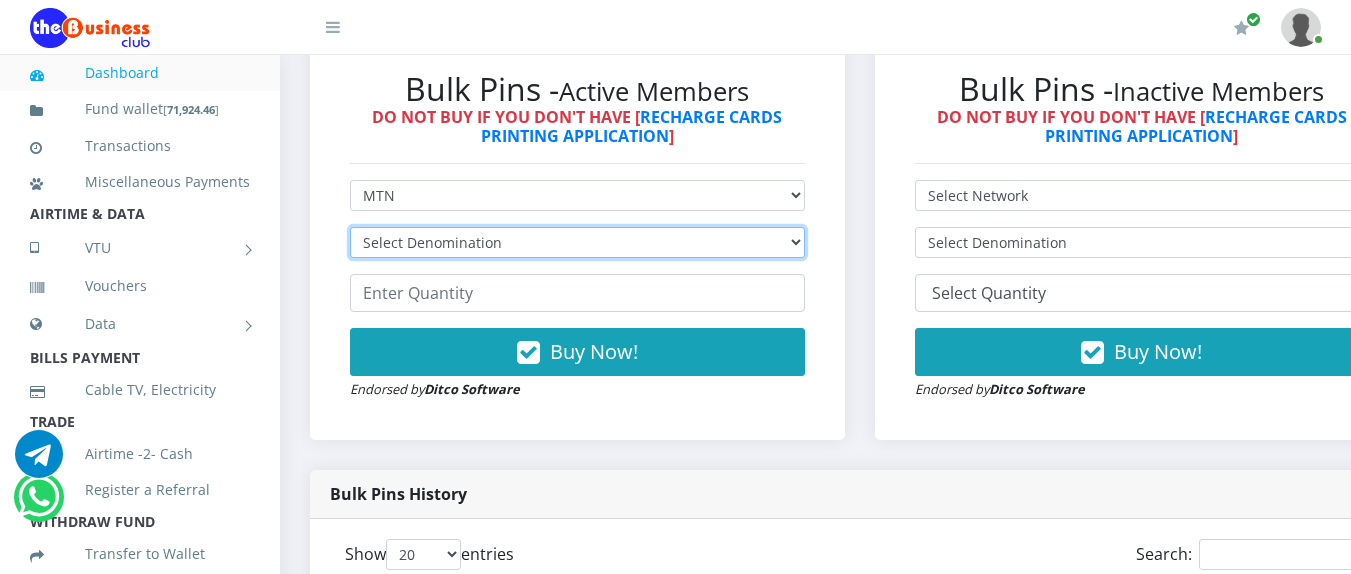 select on "96.94-100" 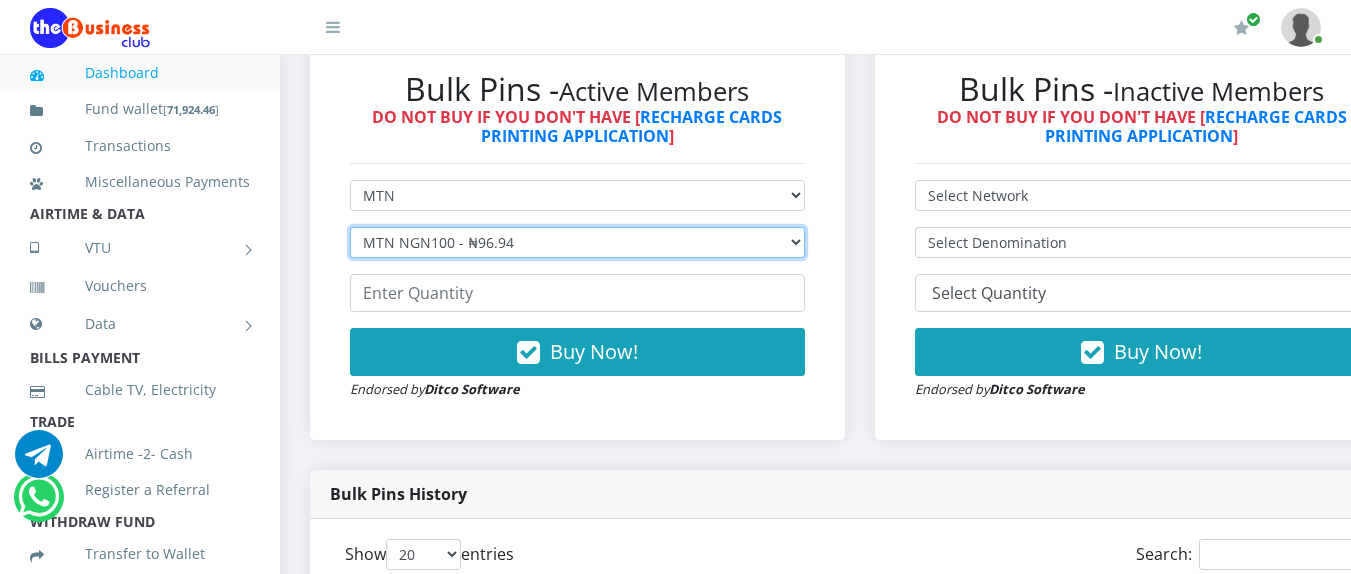 click on "Select Denomination MTN NGN100 - ₦96.94 MTN NGN200 - ₦193.88 MTN NGN400 - ₦387.76 MTN NGN500 - ₦484.70 MTN NGN1000 - ₦969.40 MTN NGN1500 - ₦1,454.10" at bounding box center [577, 242] 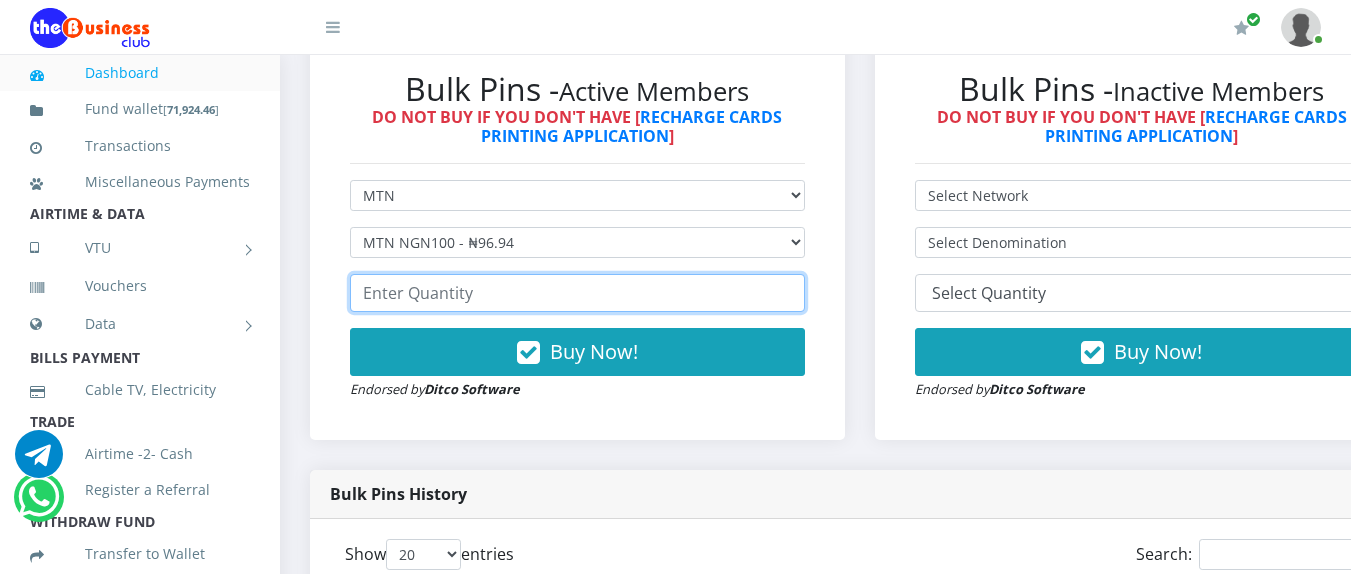 click at bounding box center (577, 293) 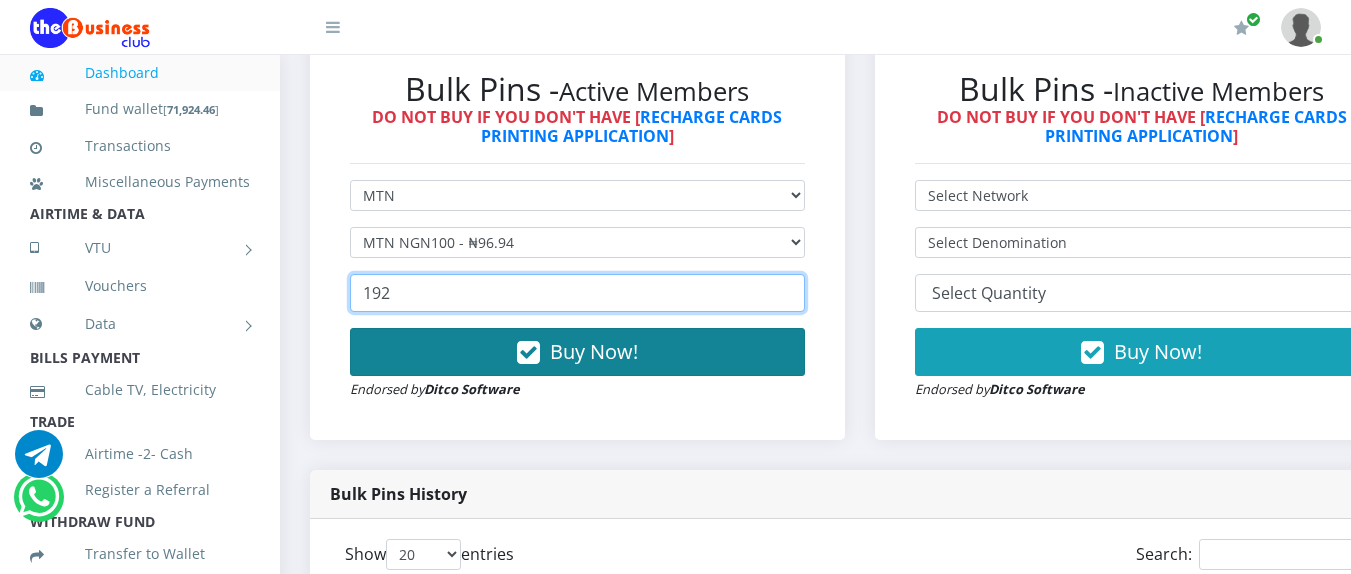 type on "192" 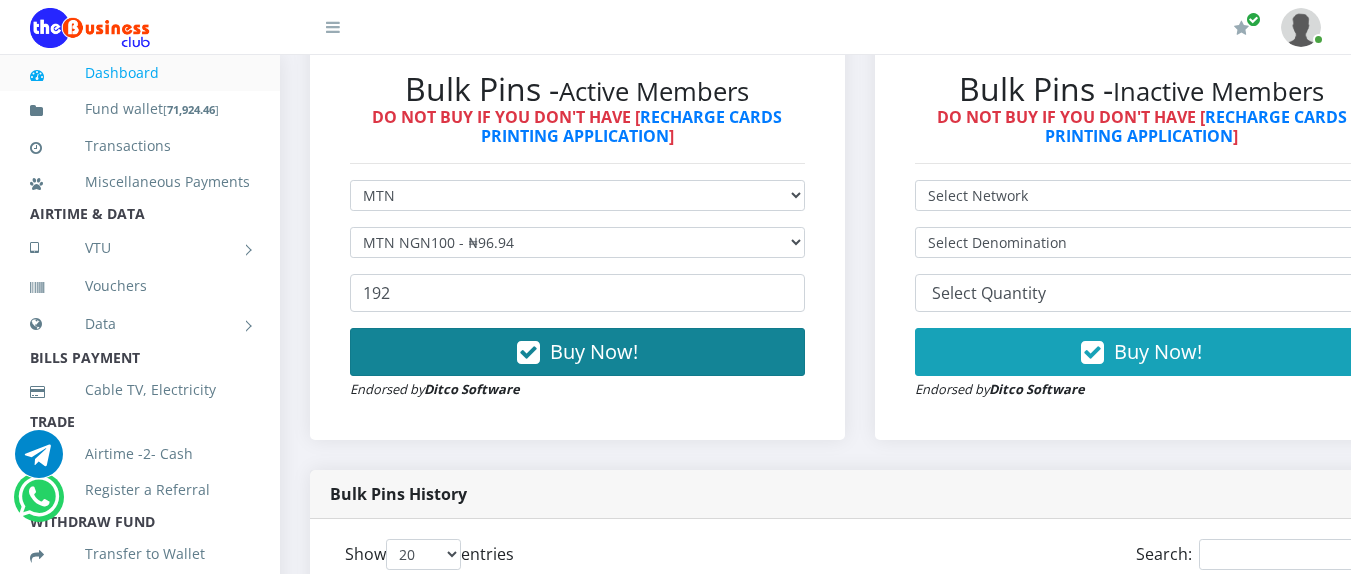 click on "Buy Now!" at bounding box center (577, 352) 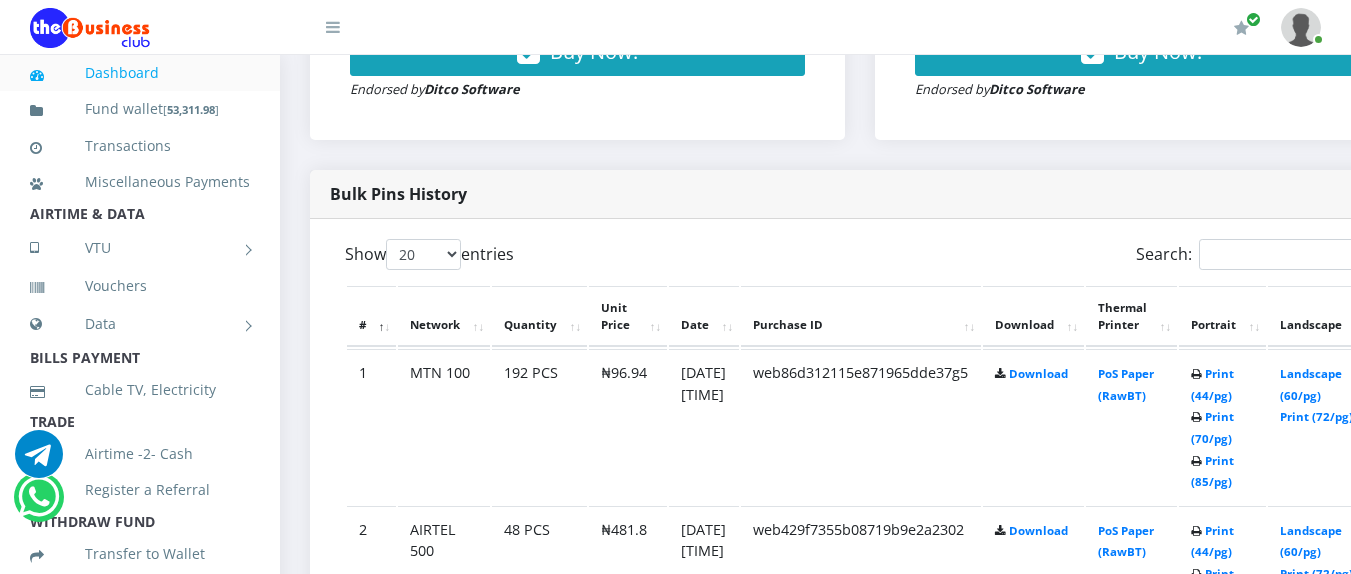 scroll, scrollTop: 0, scrollLeft: 0, axis: both 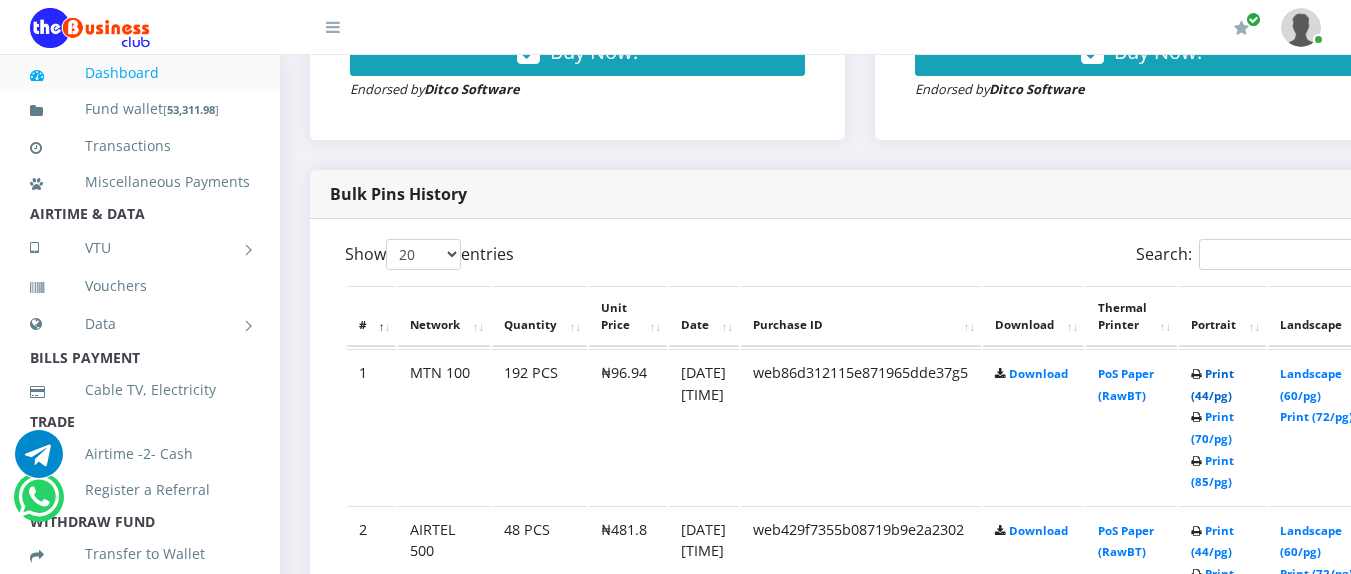 click on "Print (44/pg)" at bounding box center [1212, 384] 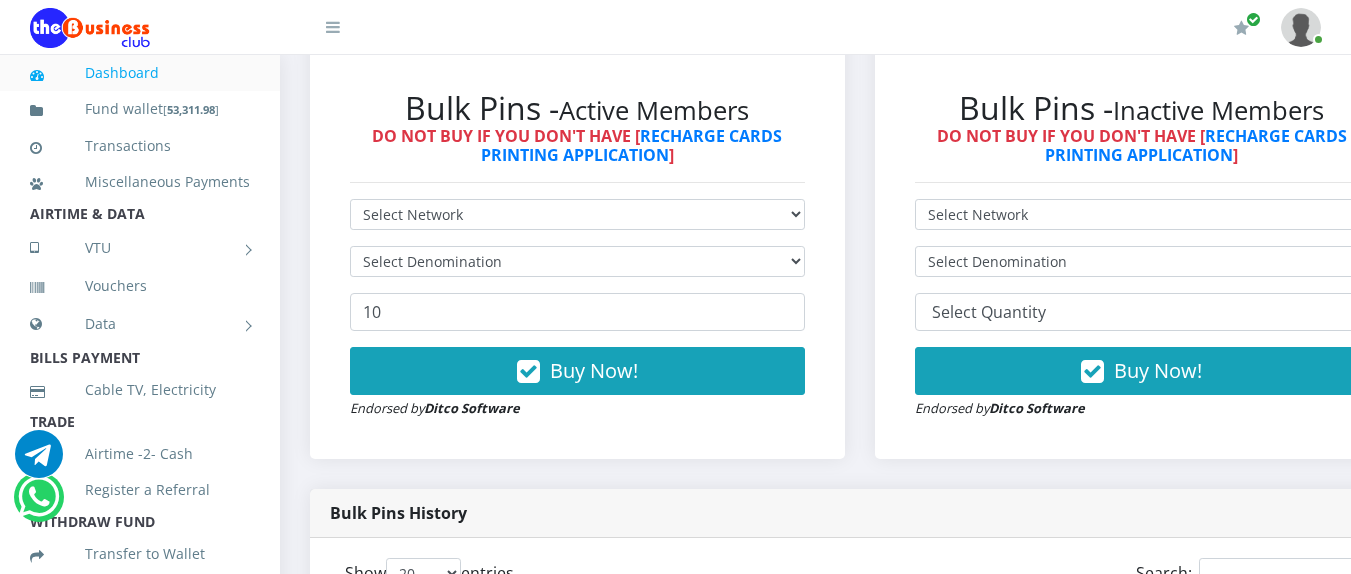 scroll, scrollTop: 530, scrollLeft: 0, axis: vertical 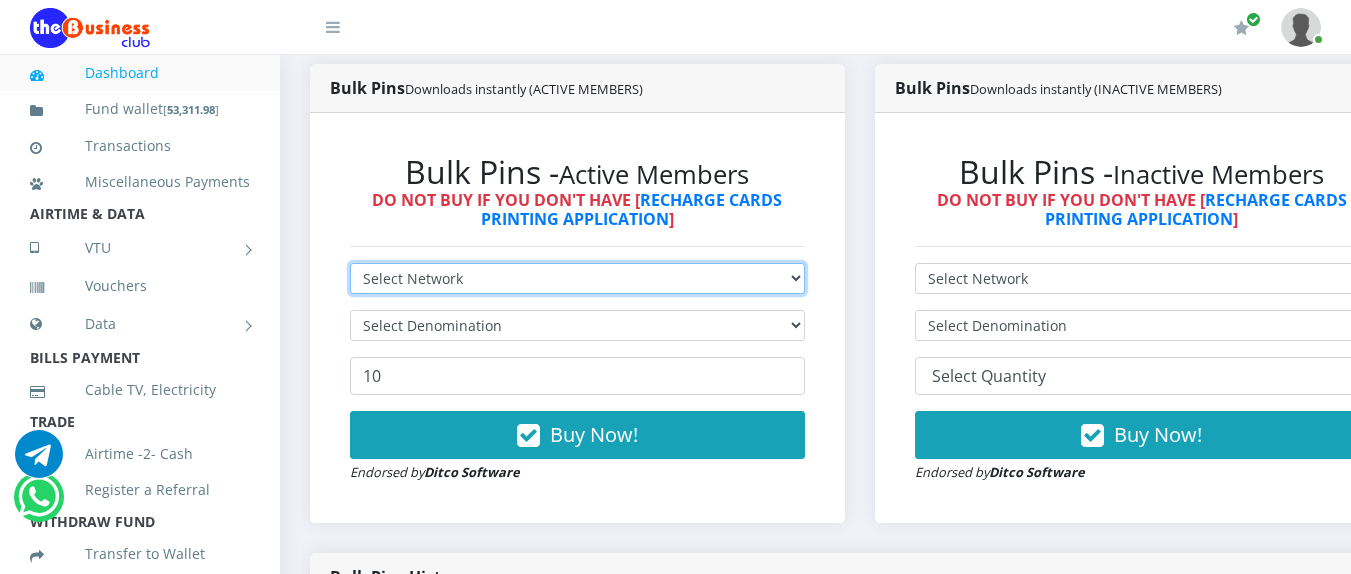 click on "Select Network
MTN
Globacom
9Mobile
Airtel" at bounding box center (577, 278) 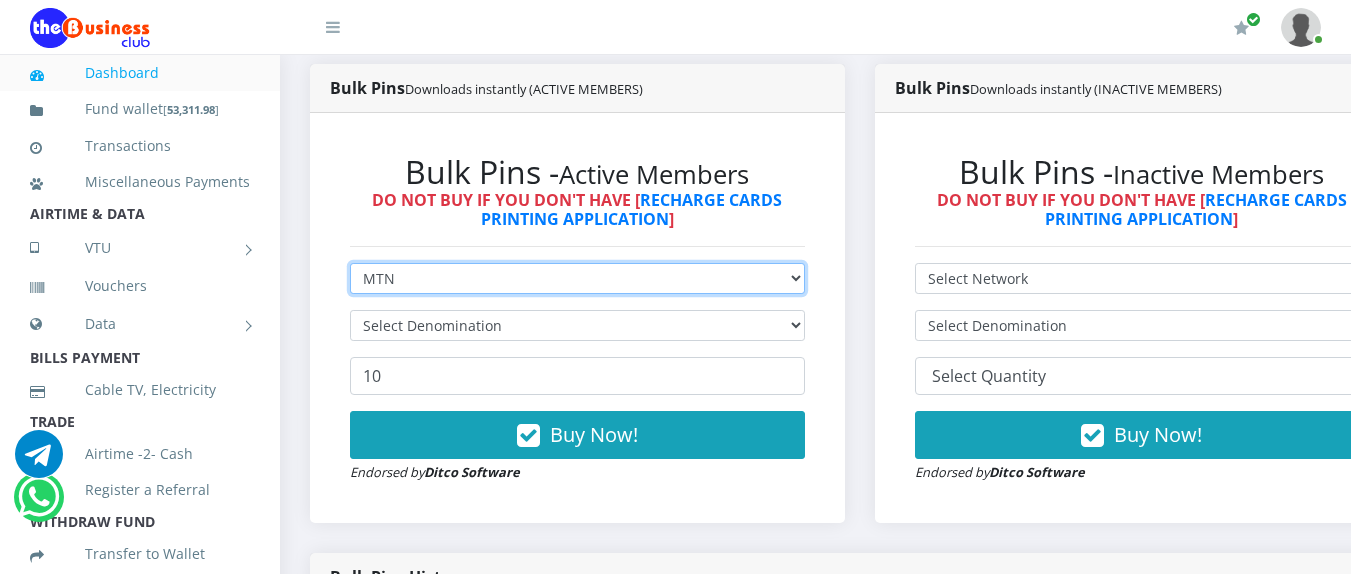 click on "Select Network
MTN
Globacom
9Mobile
Airtel" at bounding box center (577, 278) 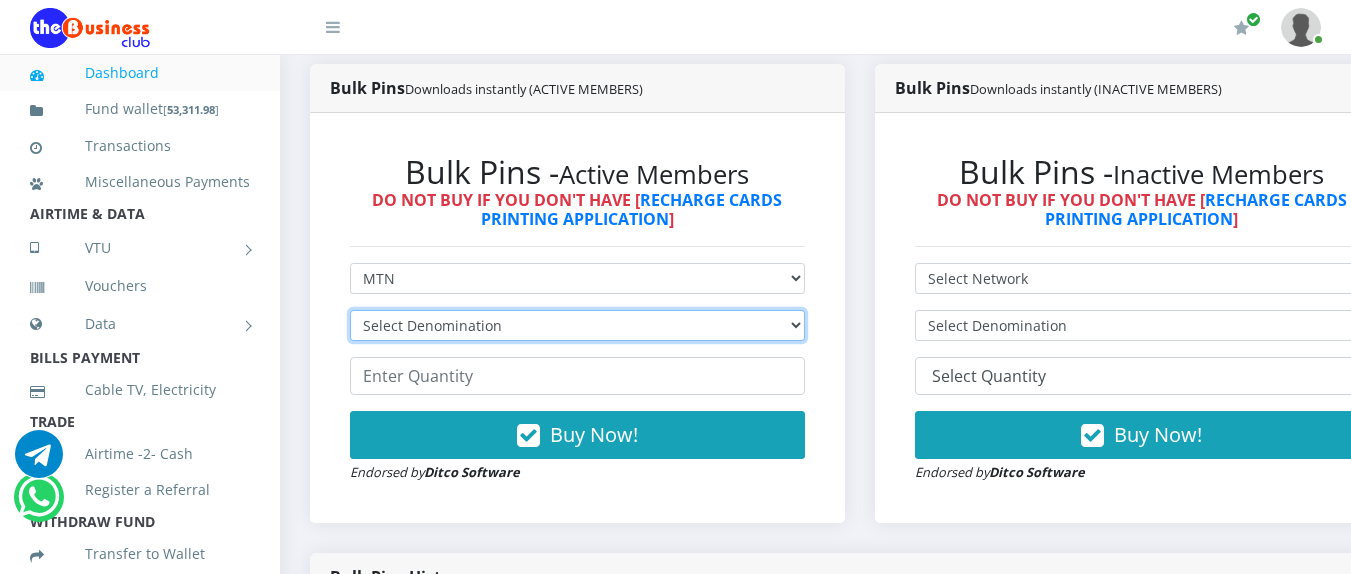 click on "Select Denomination MTN NGN100 - ₦96.94 MTN NGN200 - ₦193.88 MTN NGN400 - ₦387.76 MTN NGN500 - ₦484.70 MTN NGN1000 - ₦969.40 MTN NGN1500 - ₦1,454.10" at bounding box center (577, 325) 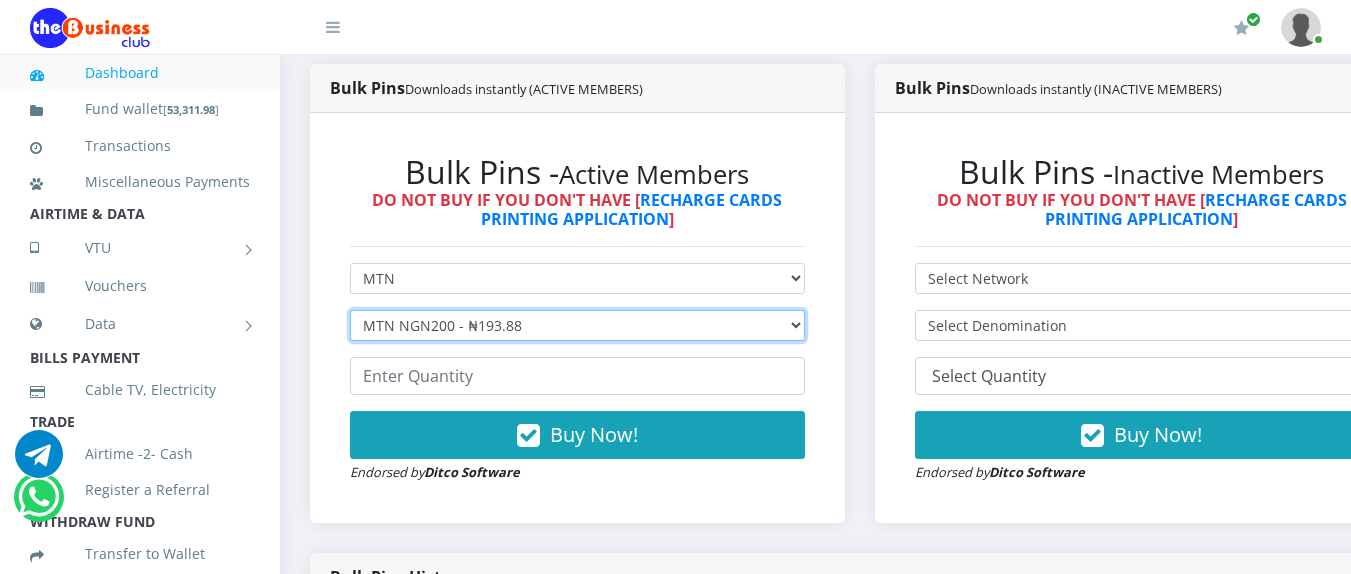 click on "Select Denomination MTN NGN100 - ₦96.94 MTN NGN200 - ₦193.88 MTN NGN400 - ₦387.76 MTN NGN500 - ₦484.70 MTN NGN1000 - ₦969.40 MTN NGN1500 - ₦1,454.10" at bounding box center [577, 325] 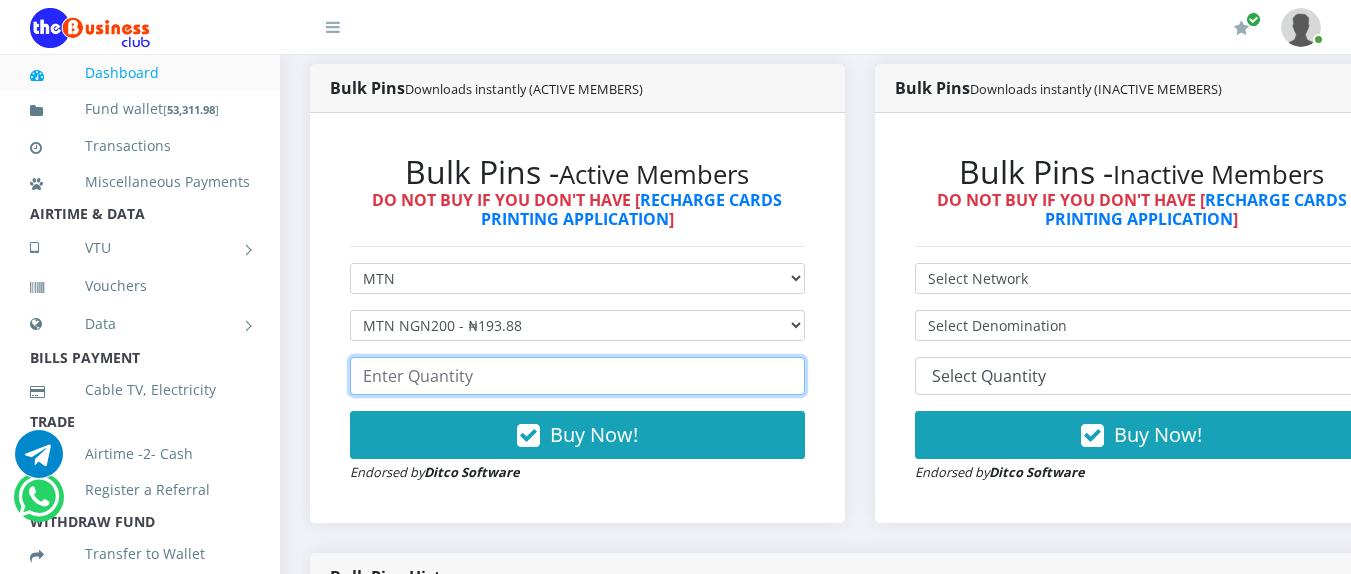 click at bounding box center [577, 376] 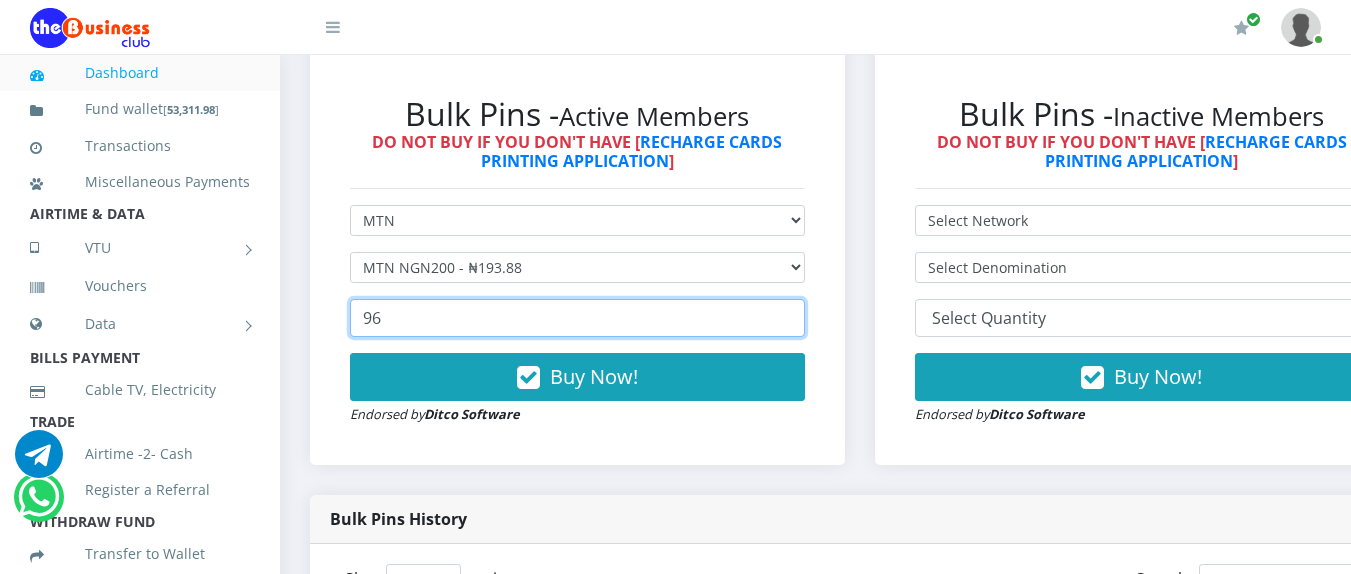 scroll, scrollTop: 530, scrollLeft: 0, axis: vertical 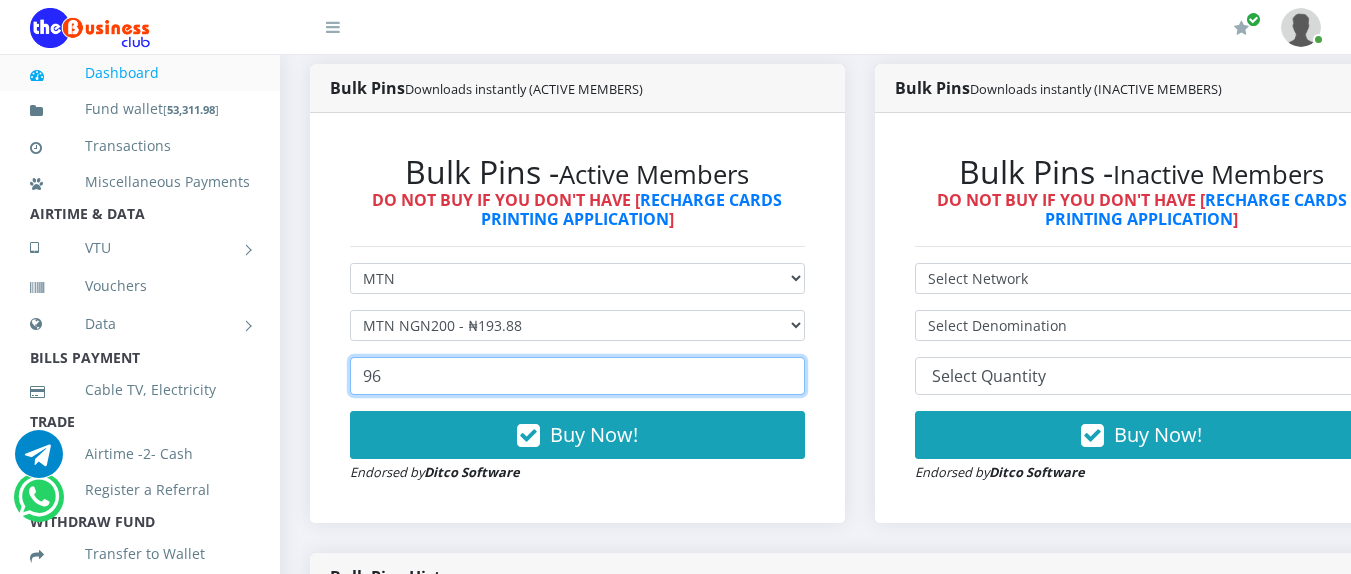 type on "9" 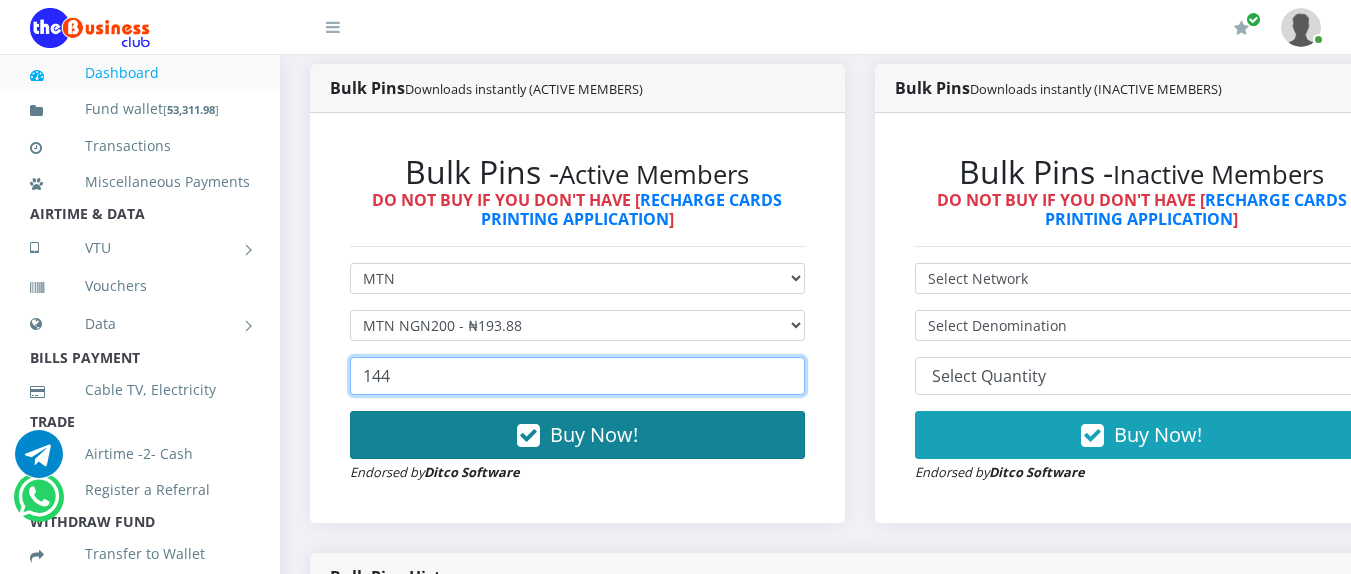 type on "144" 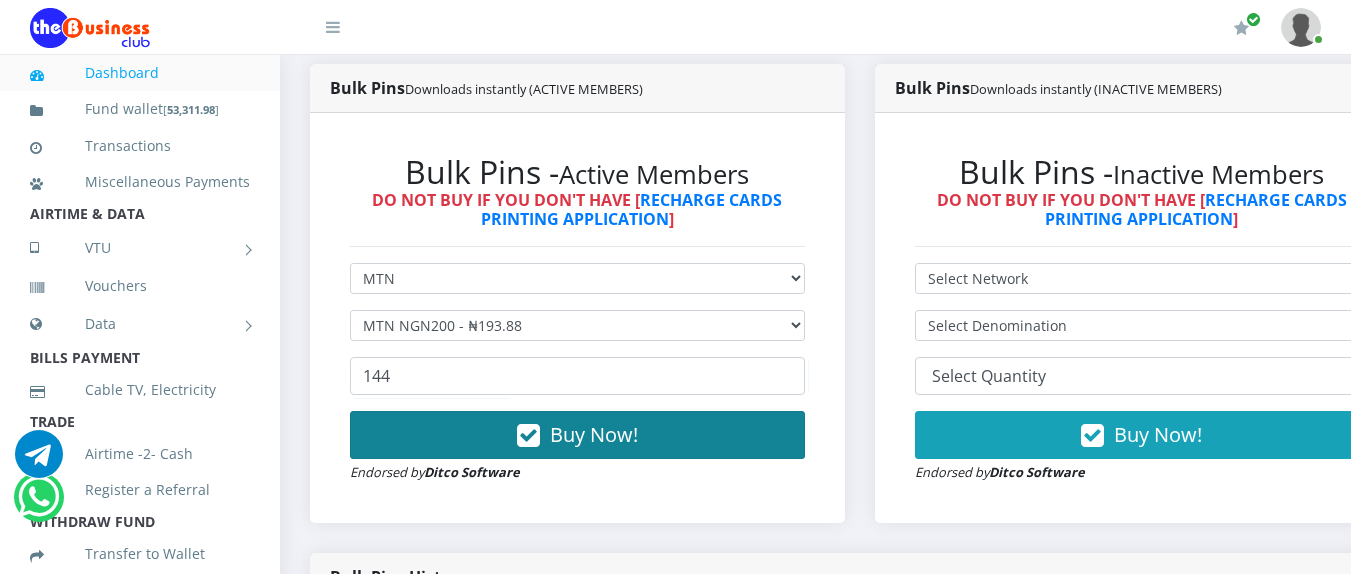 click on "Buy Now!" at bounding box center (577, 435) 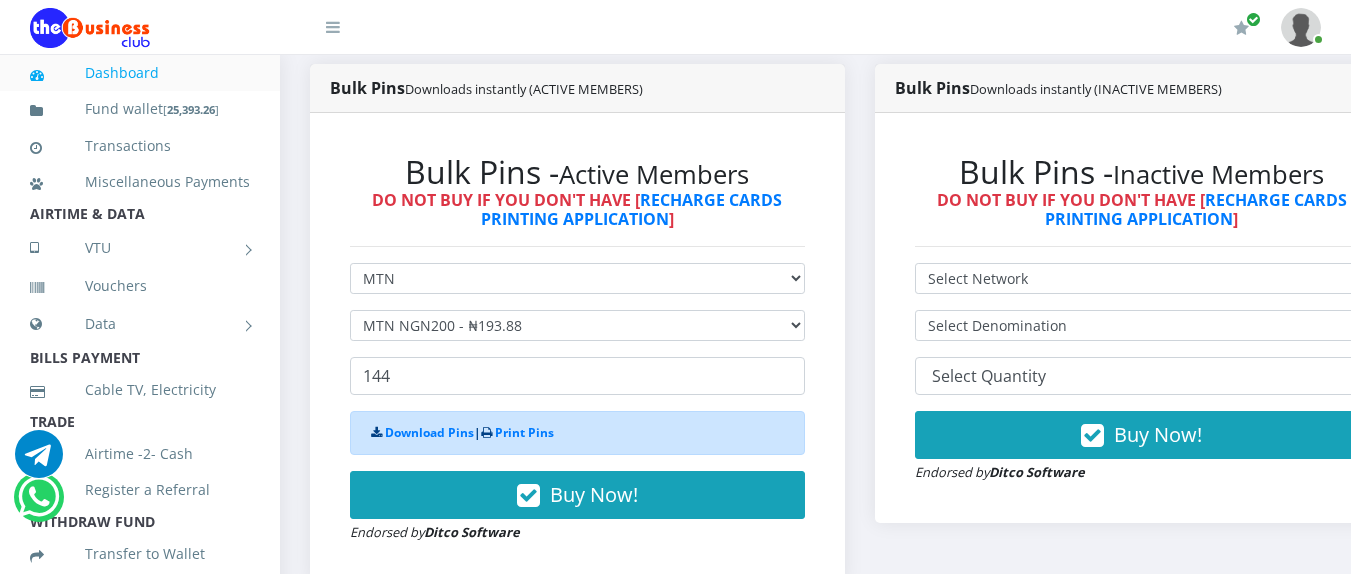 click at bounding box center [1301, 27] 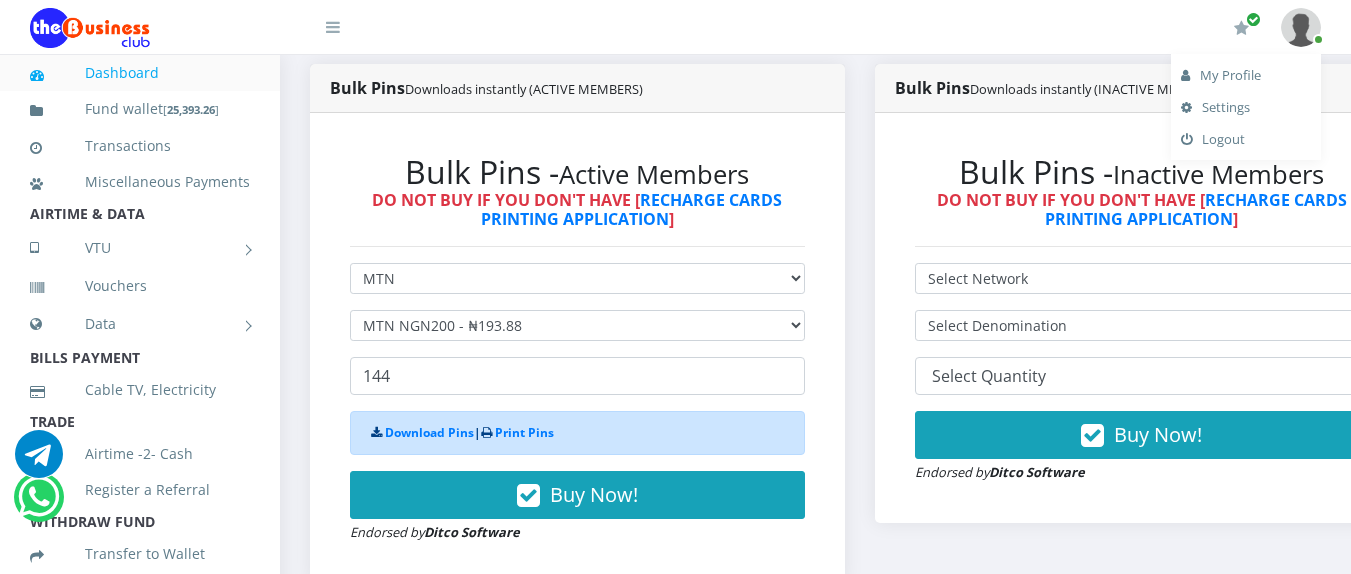 click on "Logout" at bounding box center [1246, 139] 